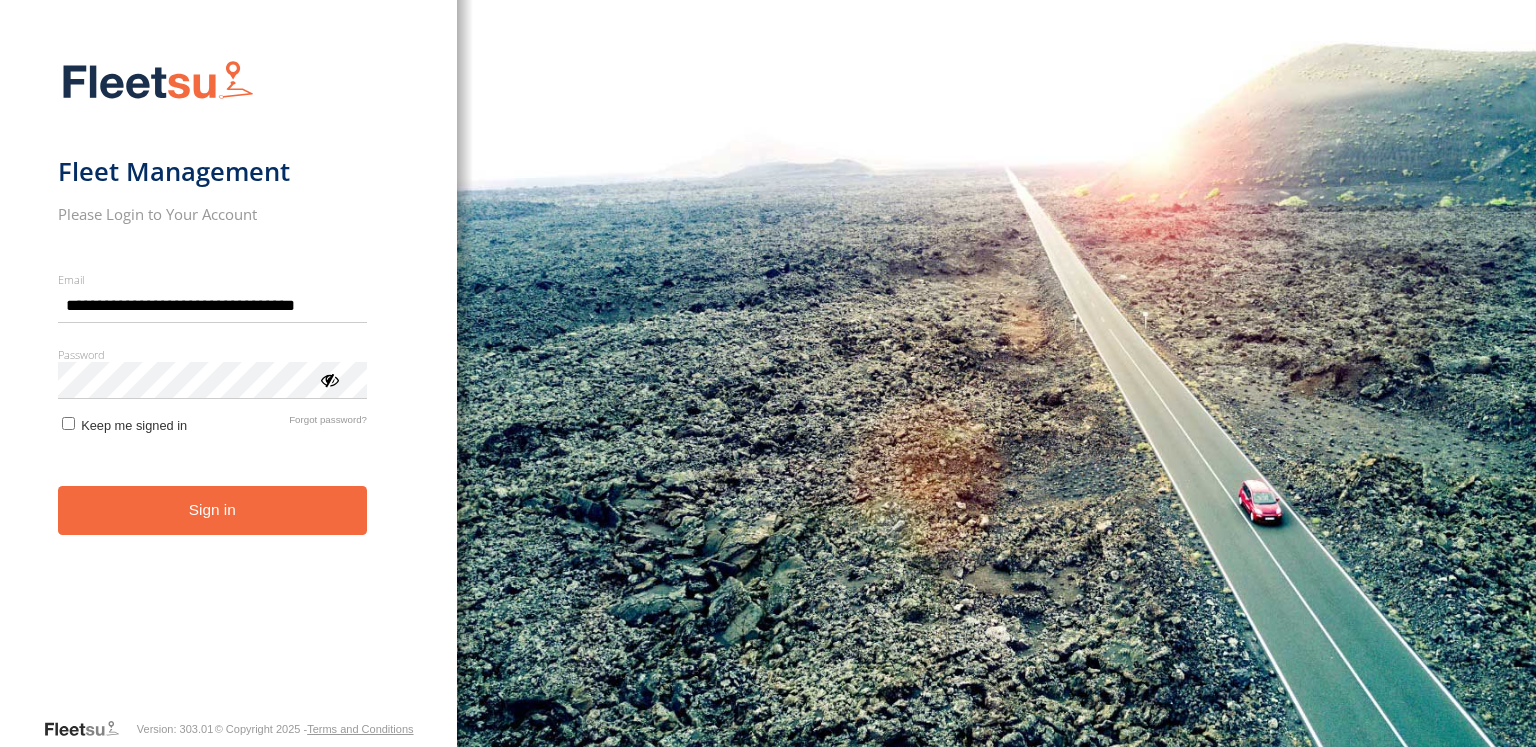 scroll, scrollTop: 0, scrollLeft: 0, axis: both 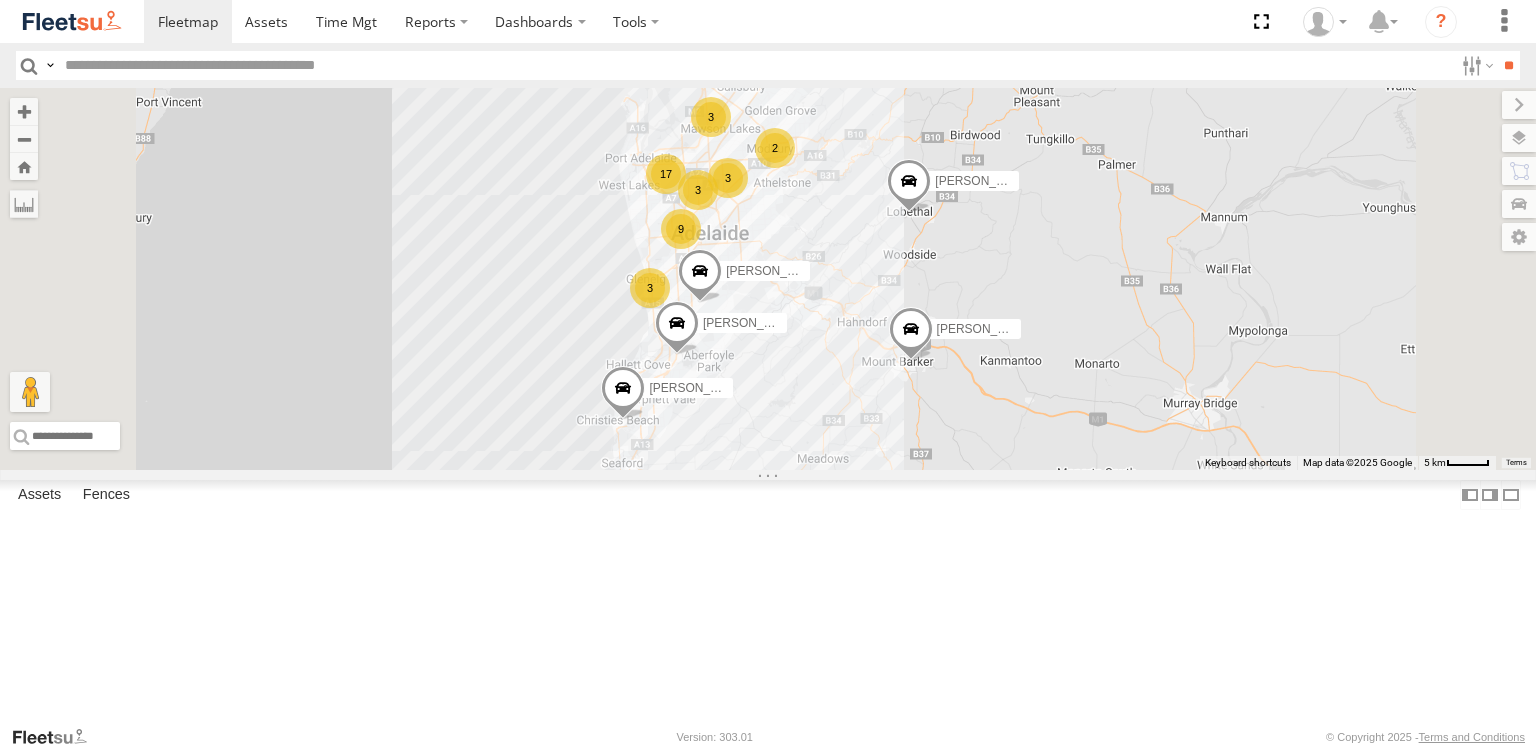 drag, startPoint x: 997, startPoint y: 302, endPoint x: 996, endPoint y: 359, distance: 57.00877 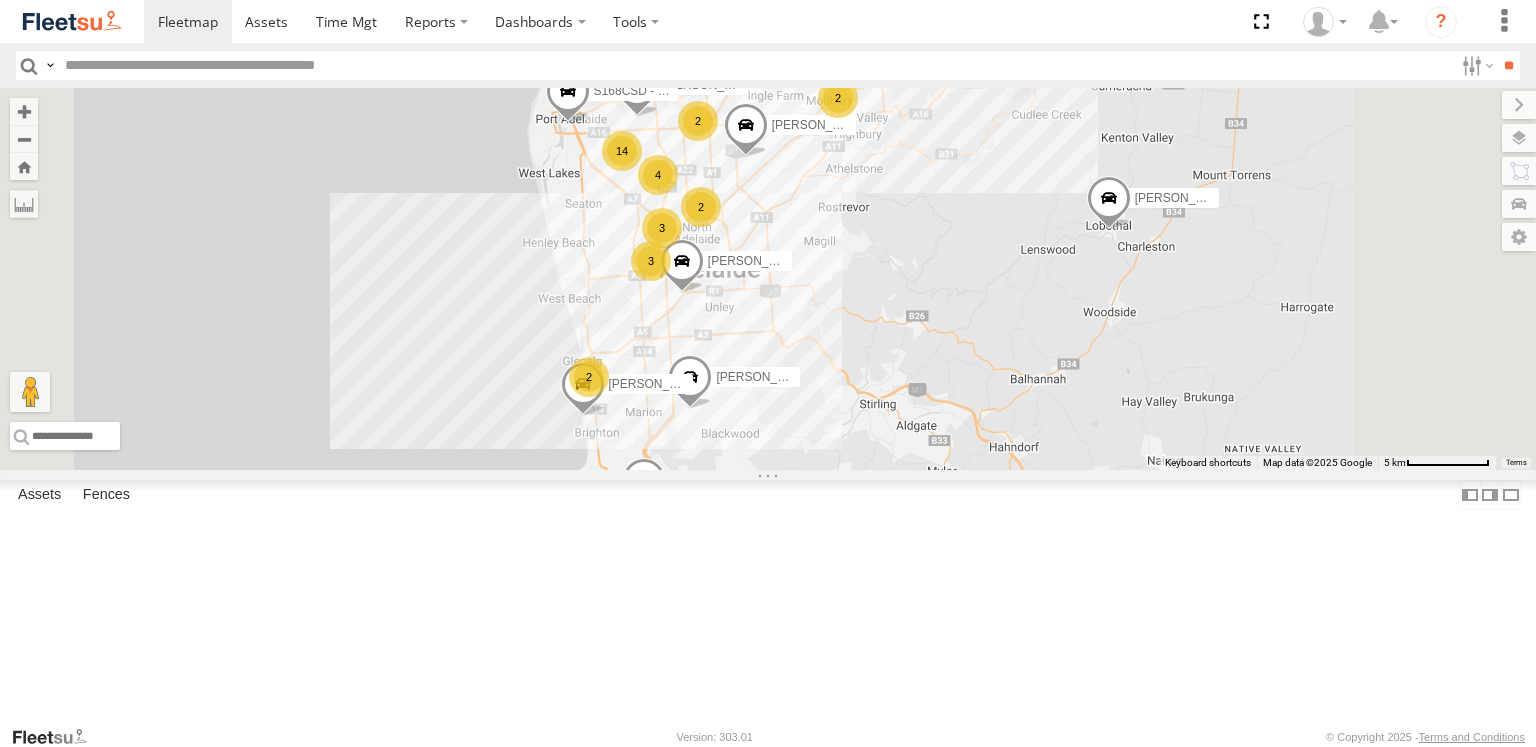 drag, startPoint x: 928, startPoint y: 406, endPoint x: 1036, endPoint y: 435, distance: 111.82576 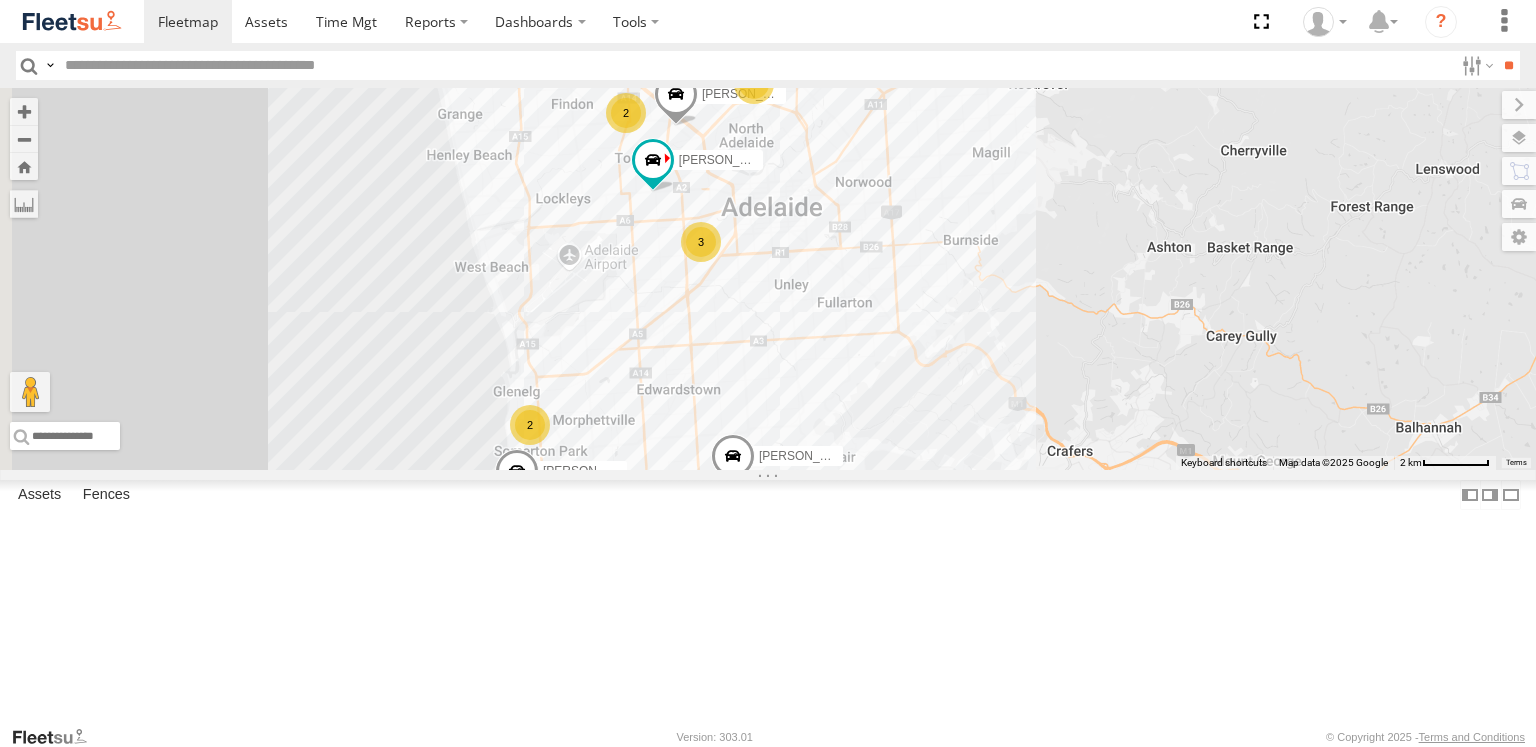 drag, startPoint x: 1072, startPoint y: 483, endPoint x: 1045, endPoint y: 459, distance: 36.124783 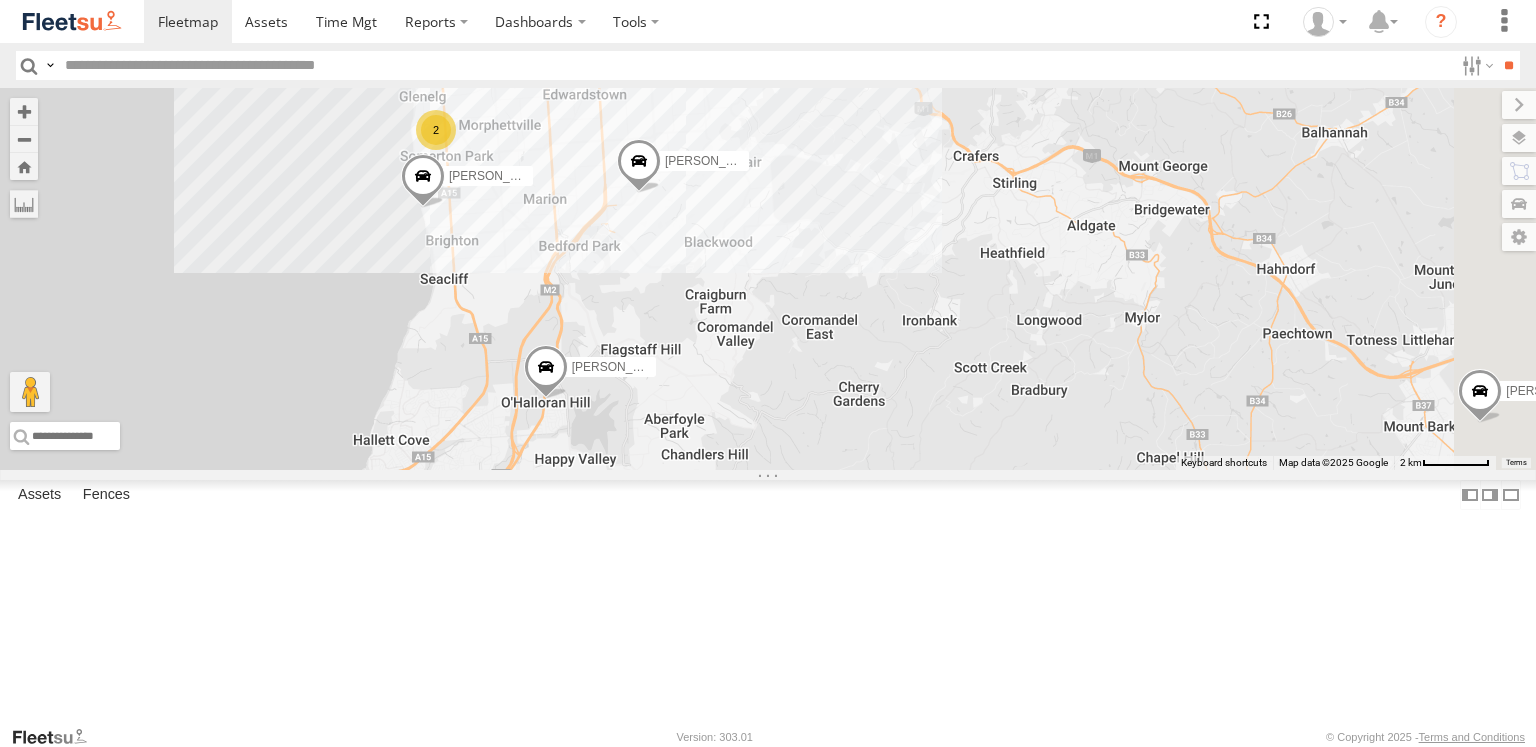 drag, startPoint x: 1048, startPoint y: 591, endPoint x: 958, endPoint y: 292, distance: 312.2515 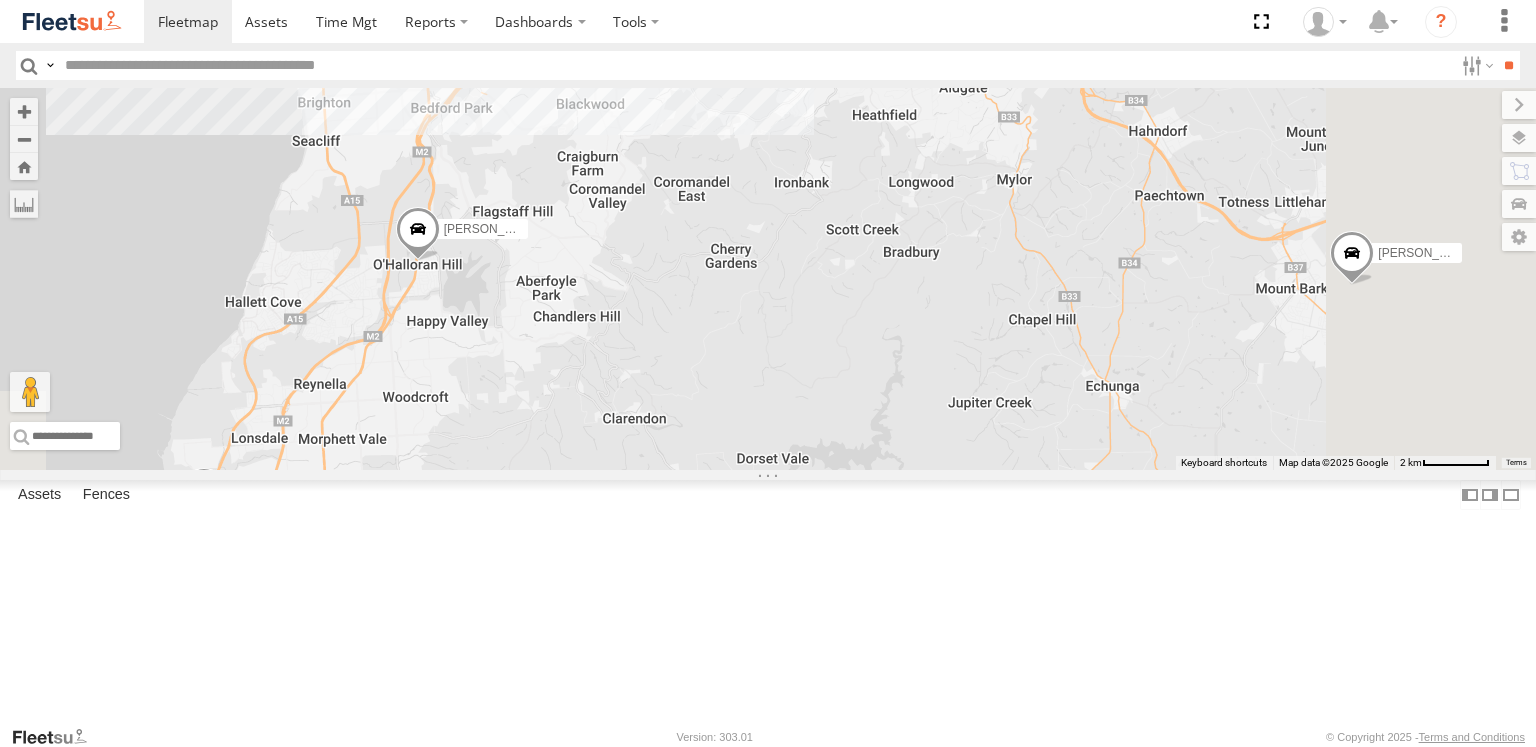 drag, startPoint x: 1166, startPoint y: 545, endPoint x: 1039, endPoint y: 405, distance: 189.02116 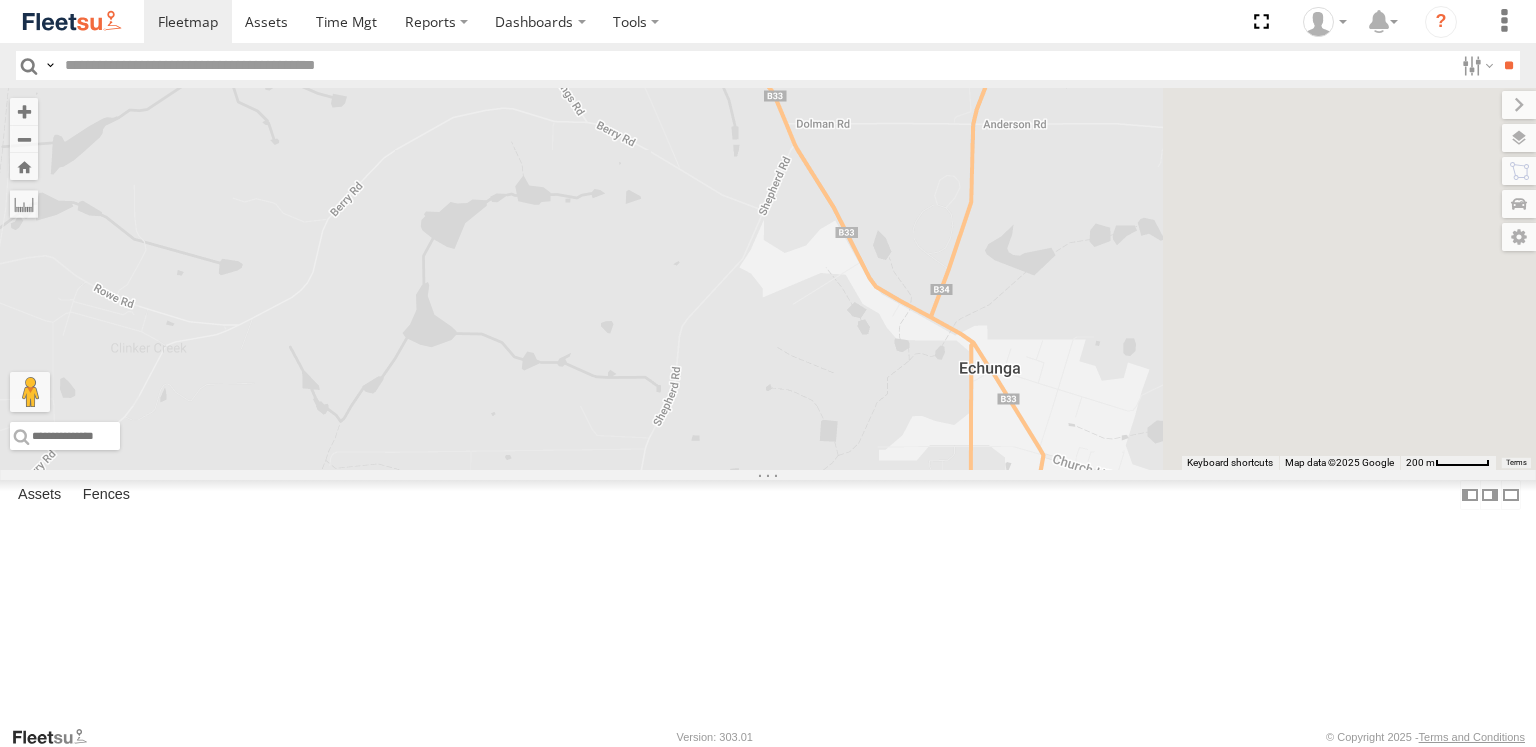 drag, startPoint x: 1337, startPoint y: 488, endPoint x: 1048, endPoint y: 426, distance: 295.5757 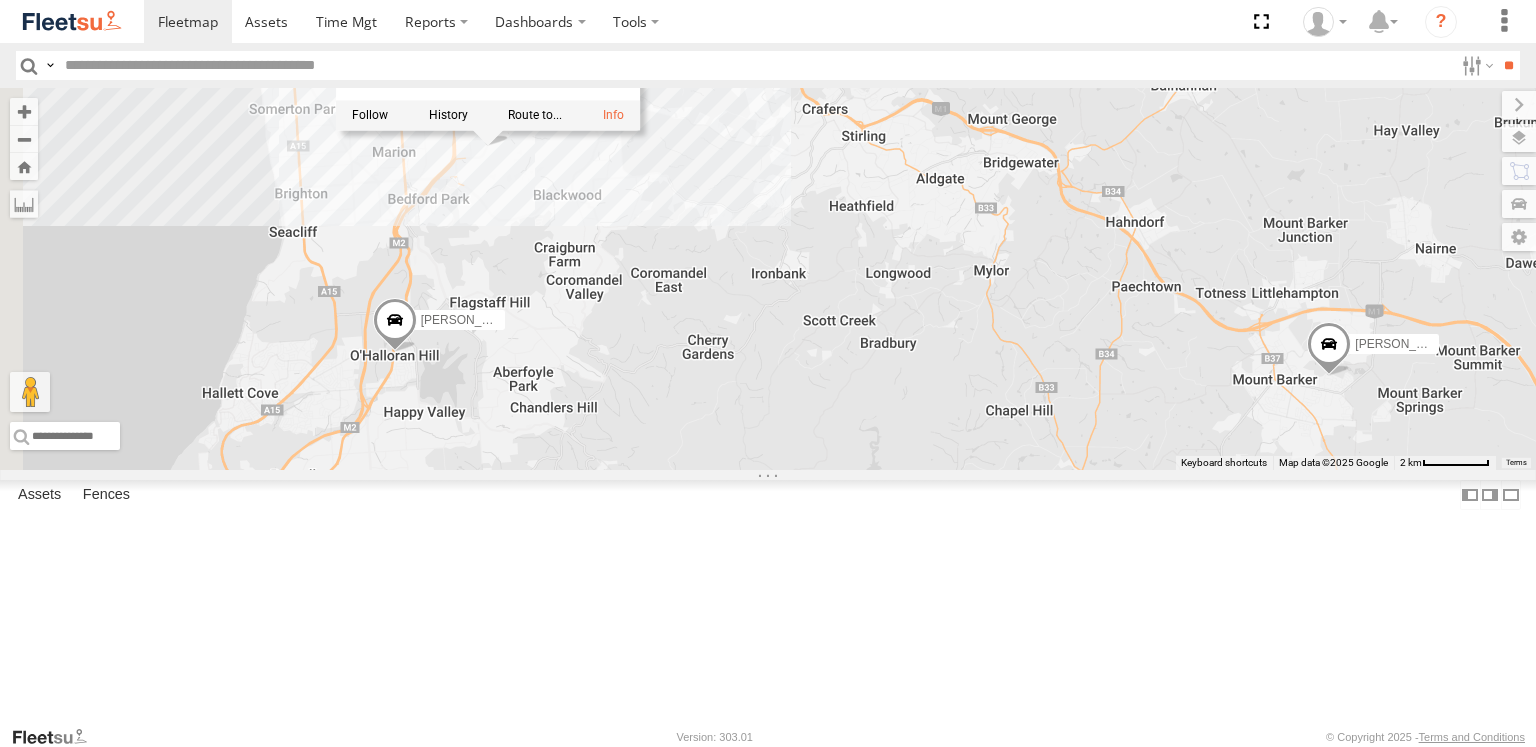 drag, startPoint x: 901, startPoint y: 371, endPoint x: 1146, endPoint y: 494, distance: 274.1423 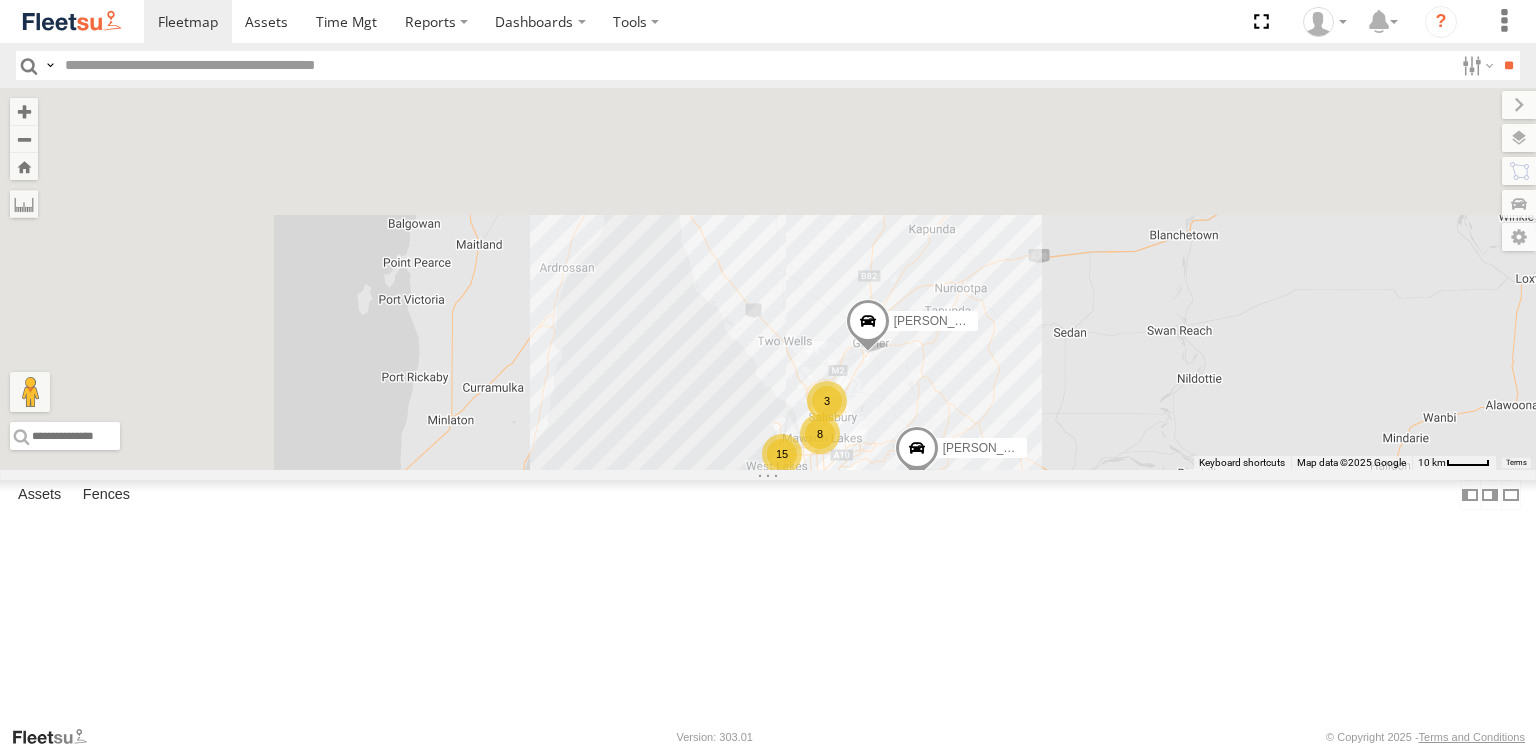 drag, startPoint x: 921, startPoint y: 219, endPoint x: 1065, endPoint y: 510, distance: 324.67984 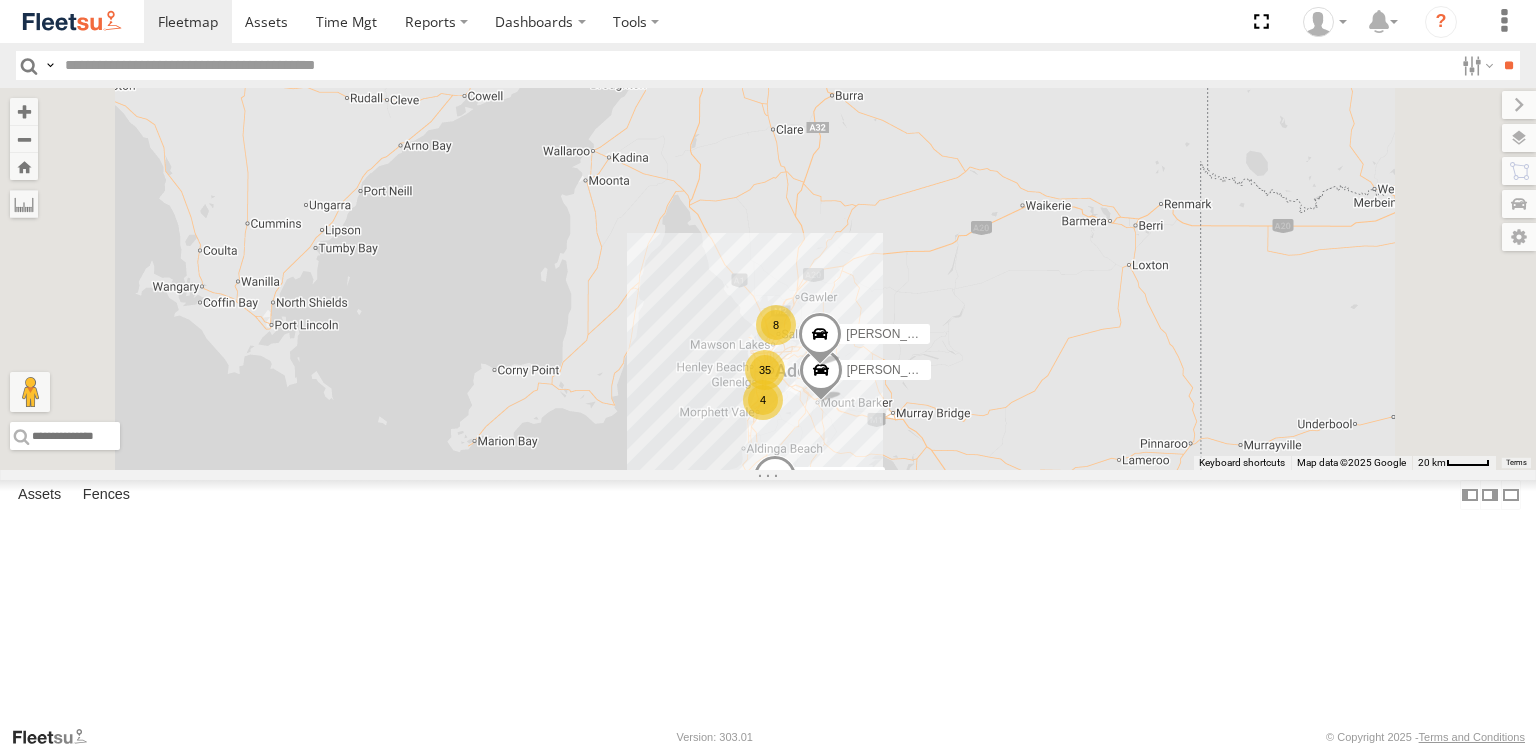 drag, startPoint x: 960, startPoint y: 222, endPoint x: 1010, endPoint y: 503, distance: 285.41373 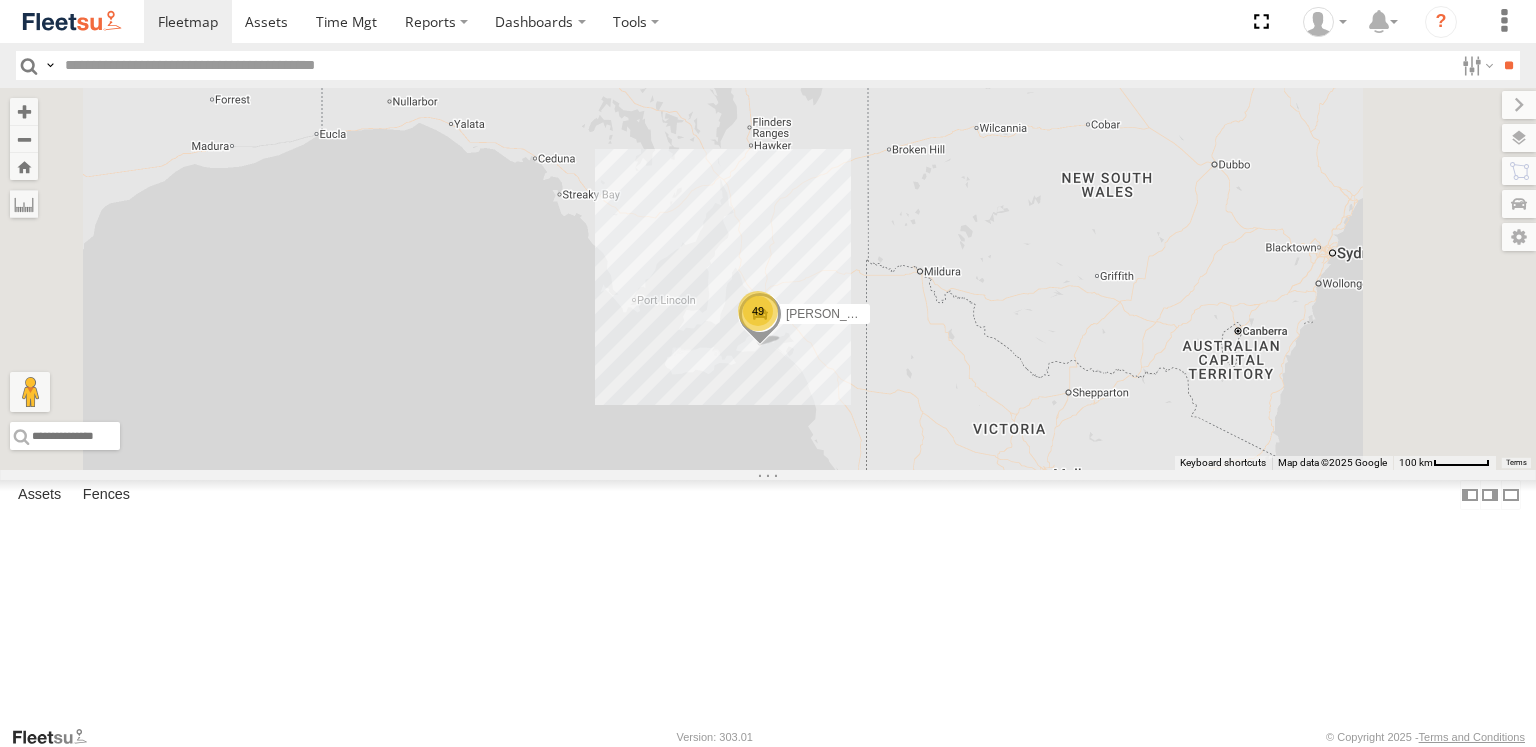 drag, startPoint x: 966, startPoint y: 215, endPoint x: 976, endPoint y: 500, distance: 285.17538 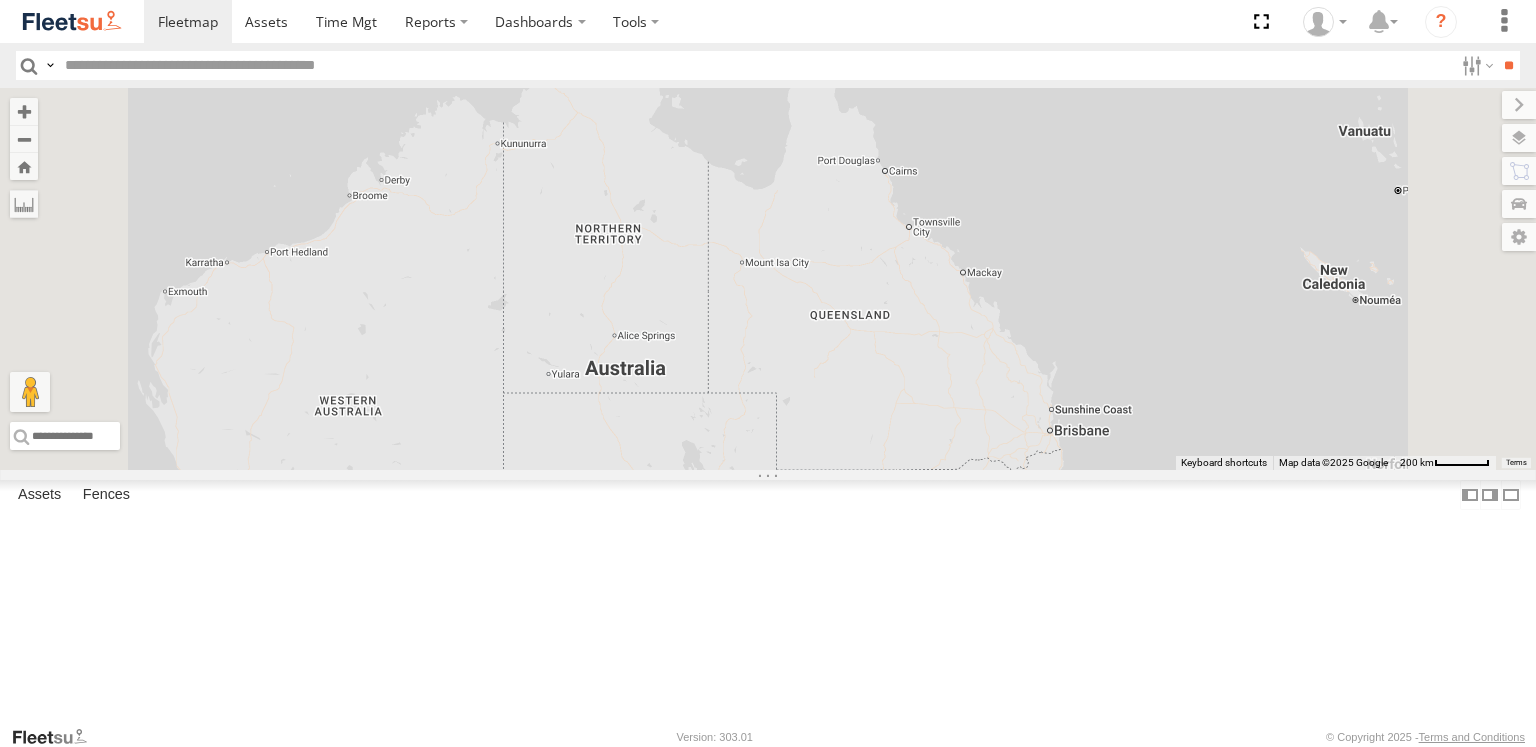 drag, startPoint x: 860, startPoint y: 315, endPoint x: 860, endPoint y: 510, distance: 195 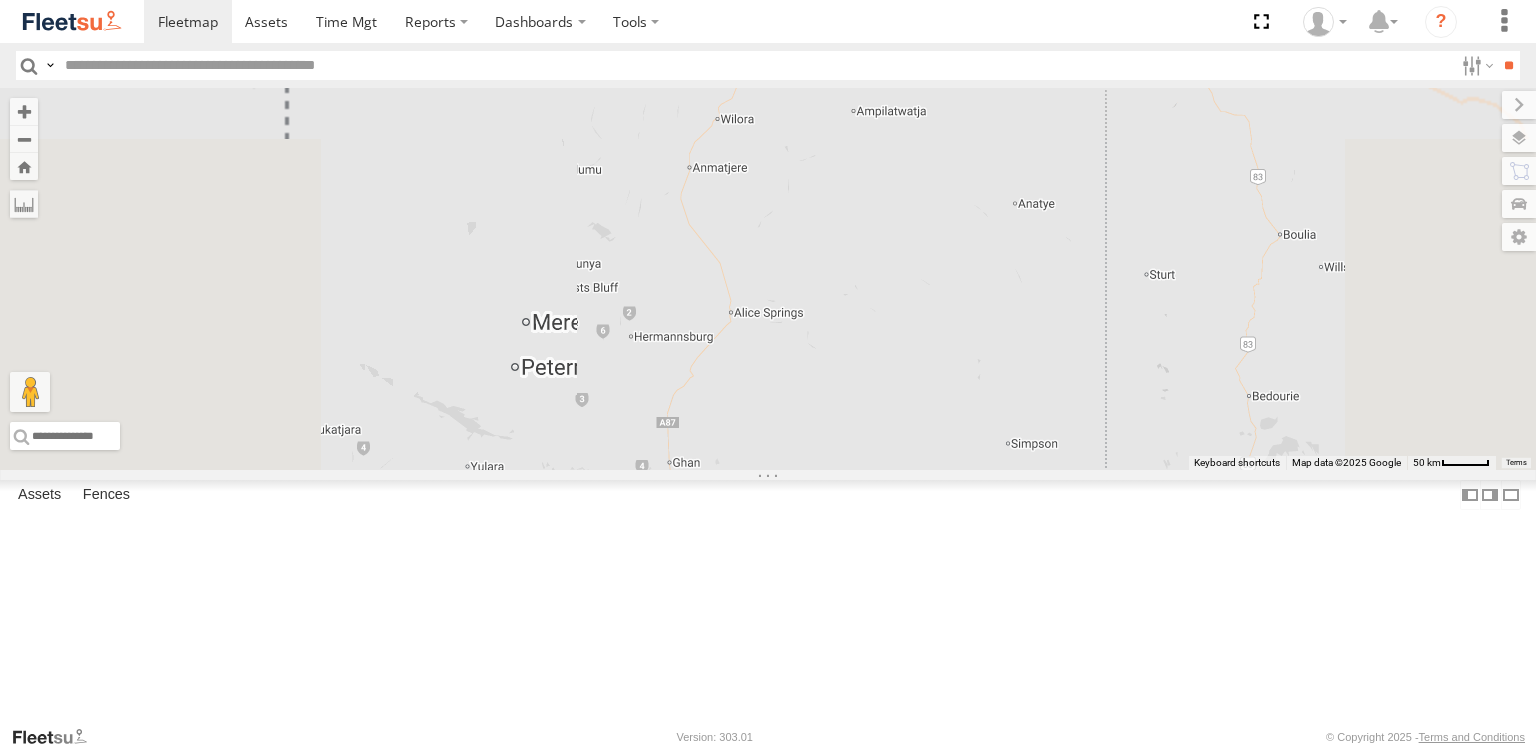 drag, startPoint x: 868, startPoint y: 542, endPoint x: 968, endPoint y: 353, distance: 213.82469 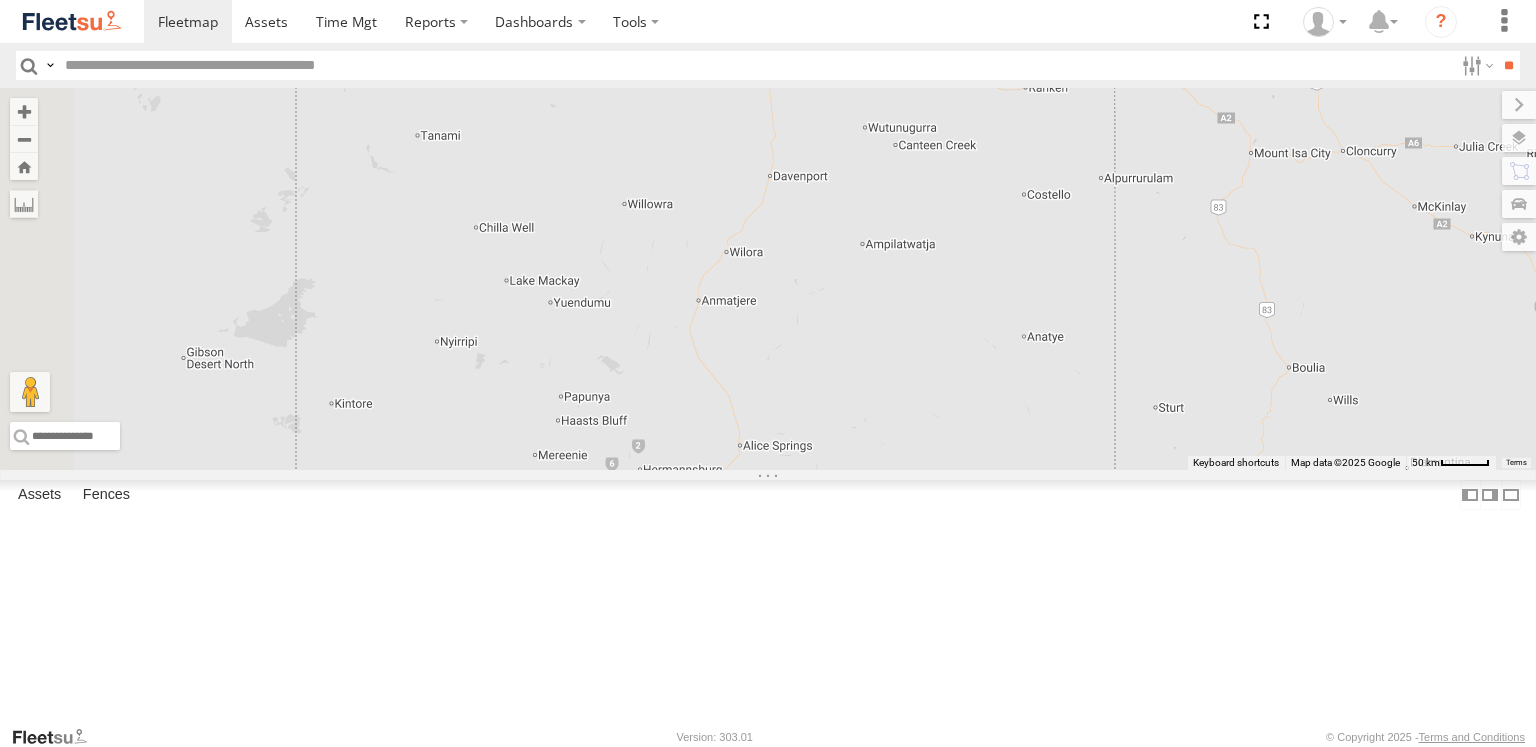 drag, startPoint x: 1003, startPoint y: 436, endPoint x: 1003, endPoint y: 590, distance: 154 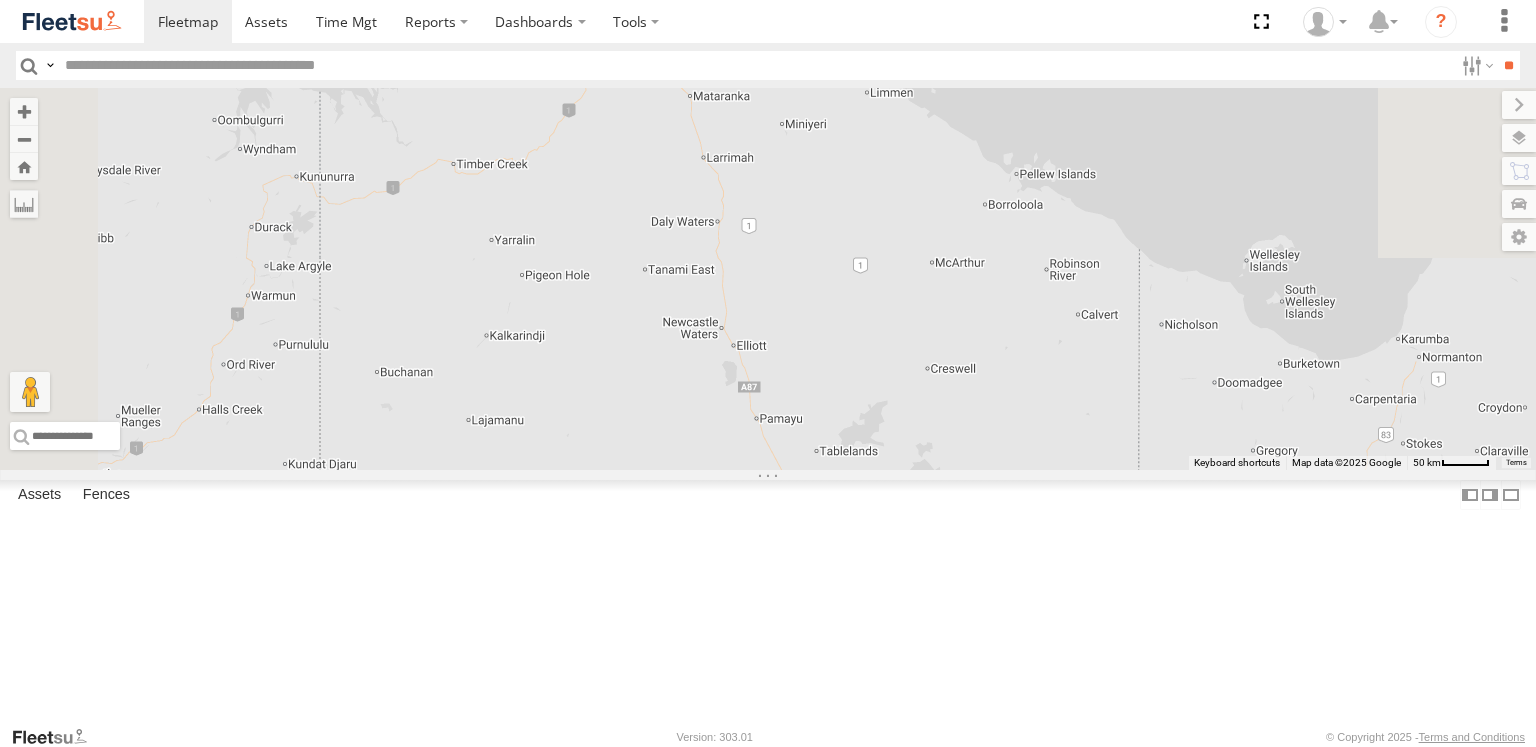 drag, startPoint x: 1021, startPoint y: 281, endPoint x: 1045, endPoint y: 786, distance: 505.56998 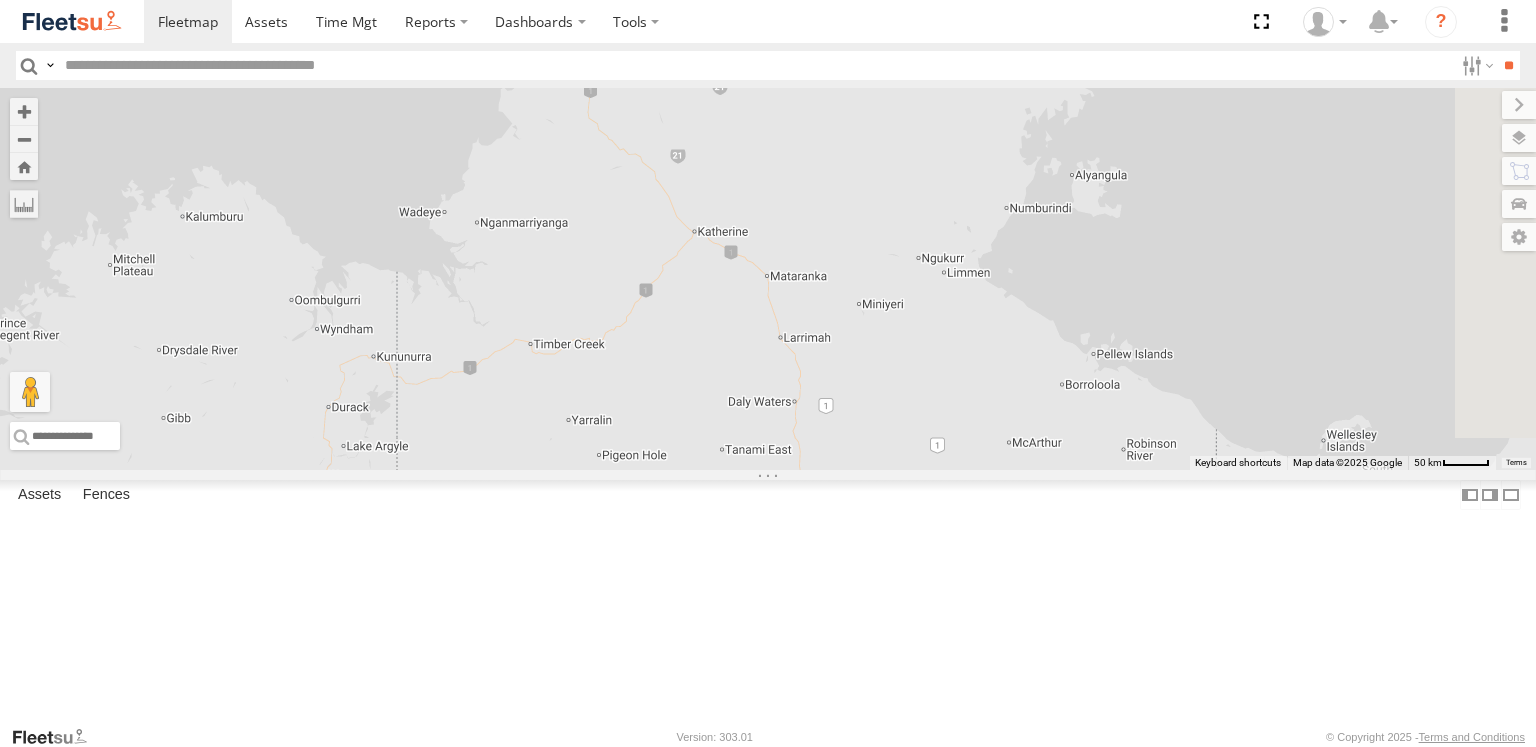 drag, startPoint x: 944, startPoint y: 266, endPoint x: 998, endPoint y: 251, distance: 56.044624 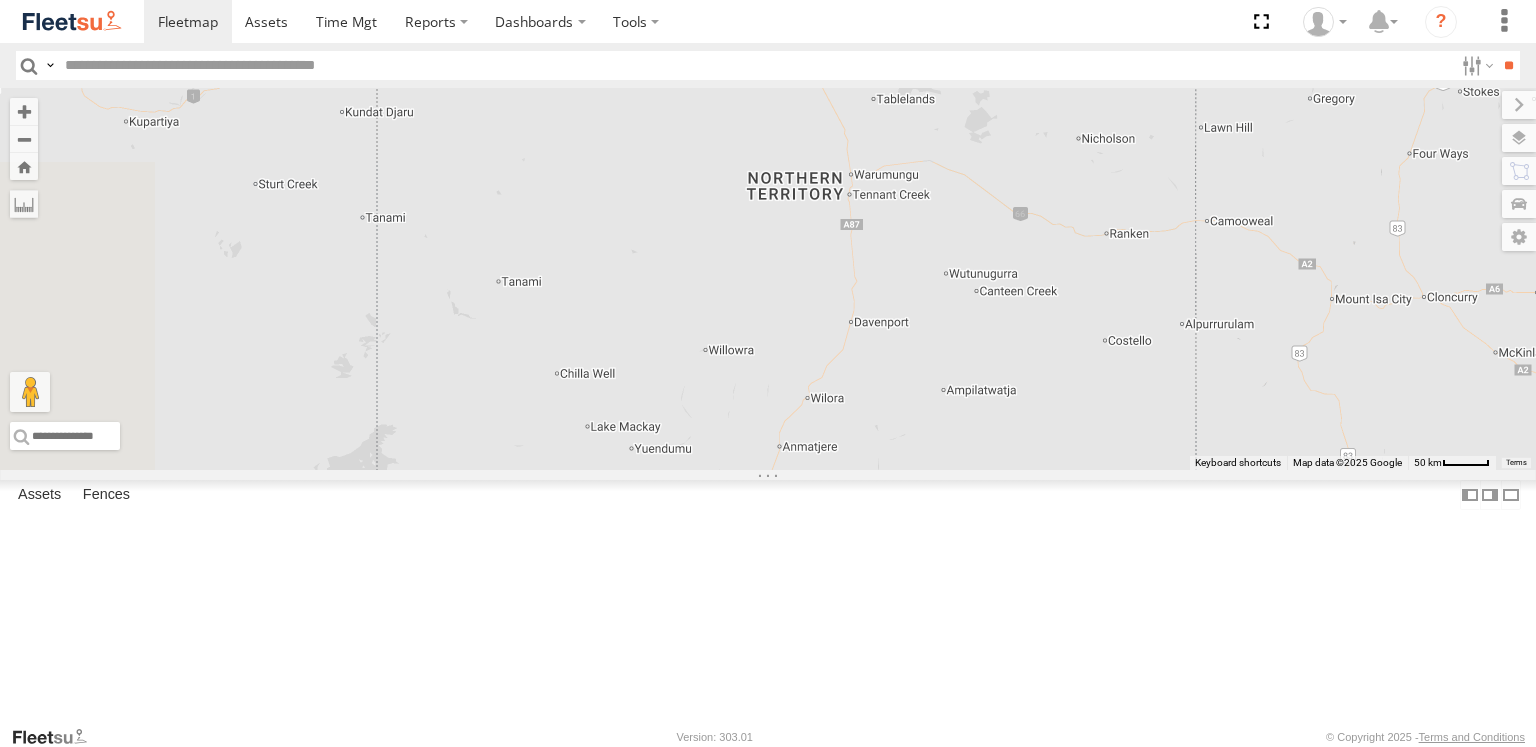 drag, startPoint x: 1008, startPoint y: 551, endPoint x: 1031, endPoint y: 347, distance: 205.29248 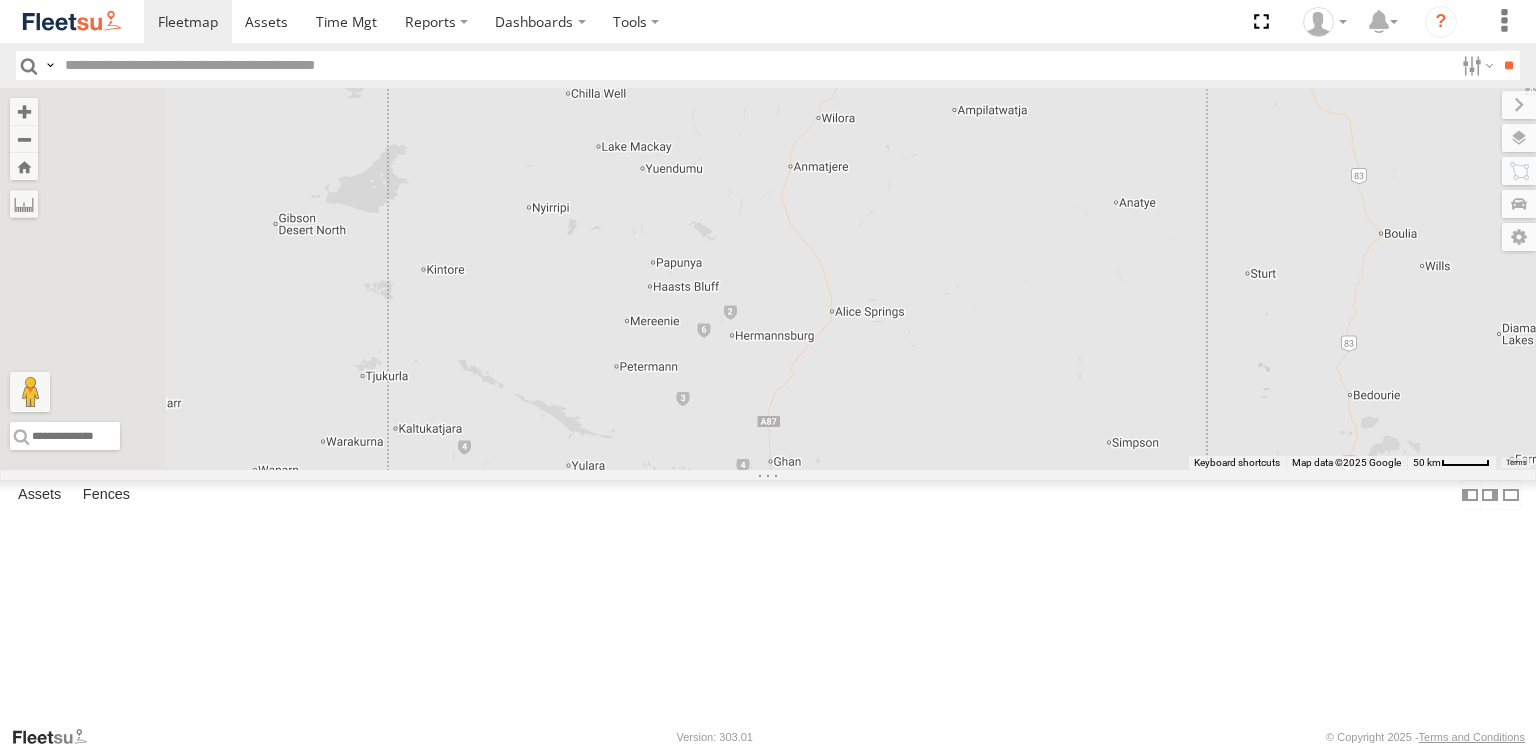 drag, startPoint x: 1032, startPoint y: 610, endPoint x: 1037, endPoint y: 364, distance: 246.05081 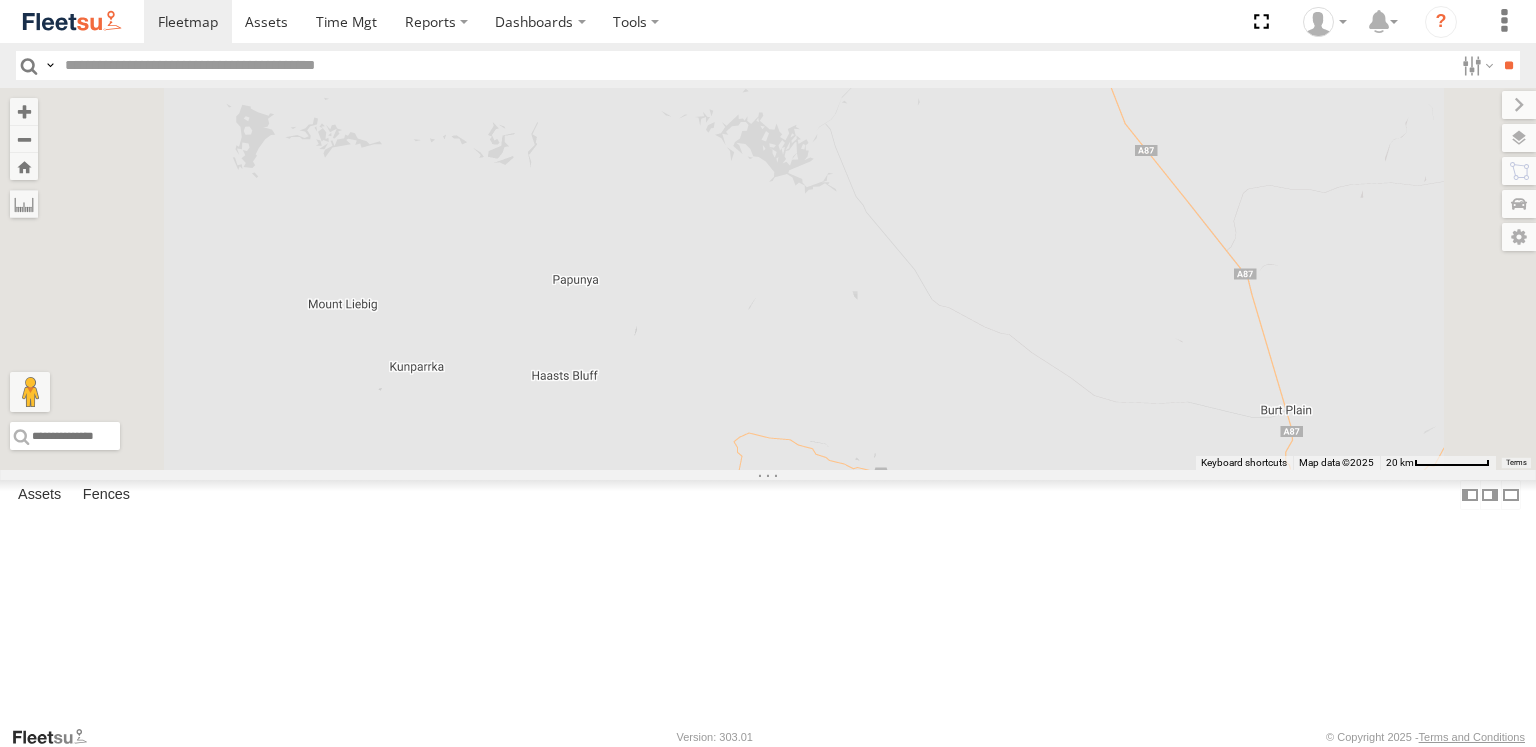 drag, startPoint x: 899, startPoint y: 377, endPoint x: 1120, endPoint y: 396, distance: 221.81523 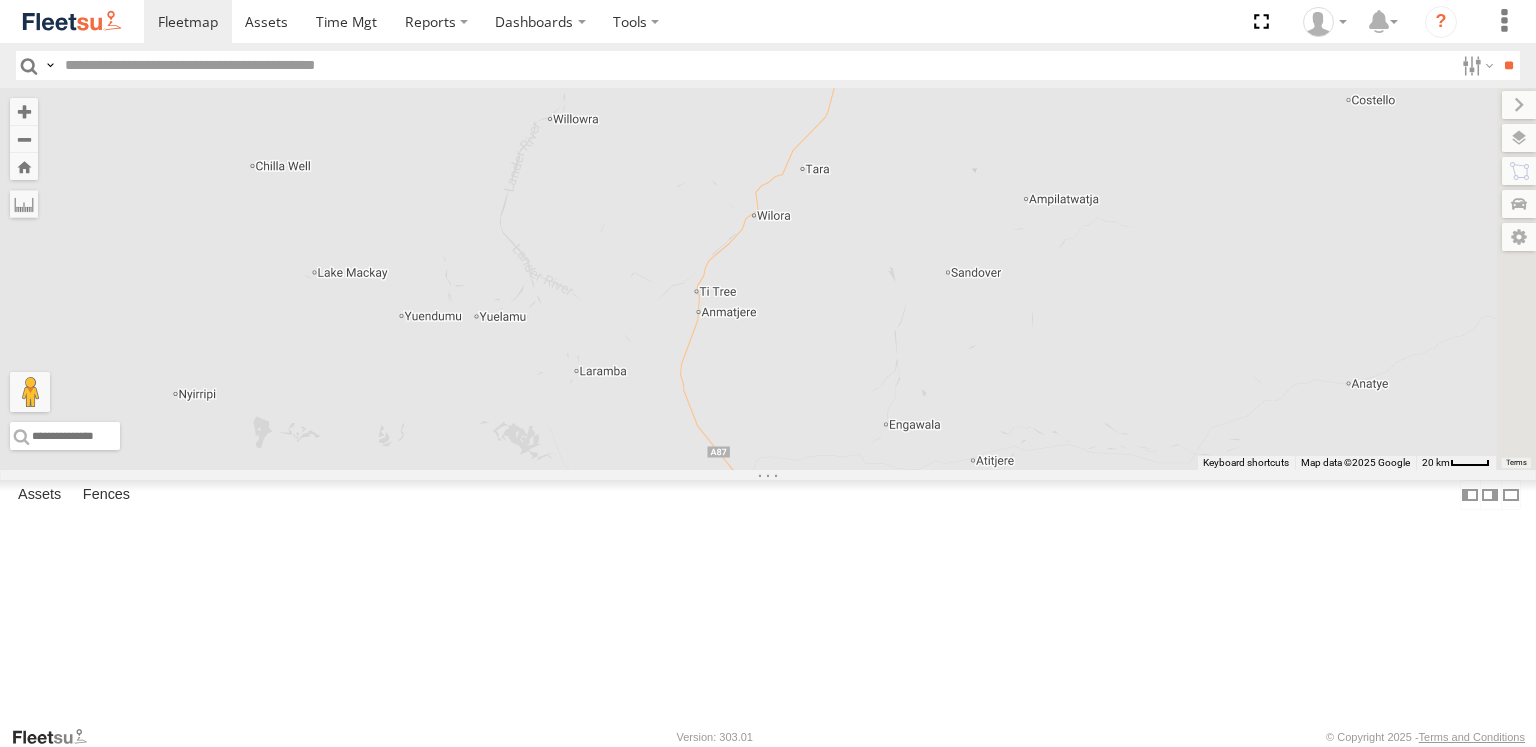 drag, startPoint x: 1169, startPoint y: 338, endPoint x: 871, endPoint y: 549, distance: 365.13696 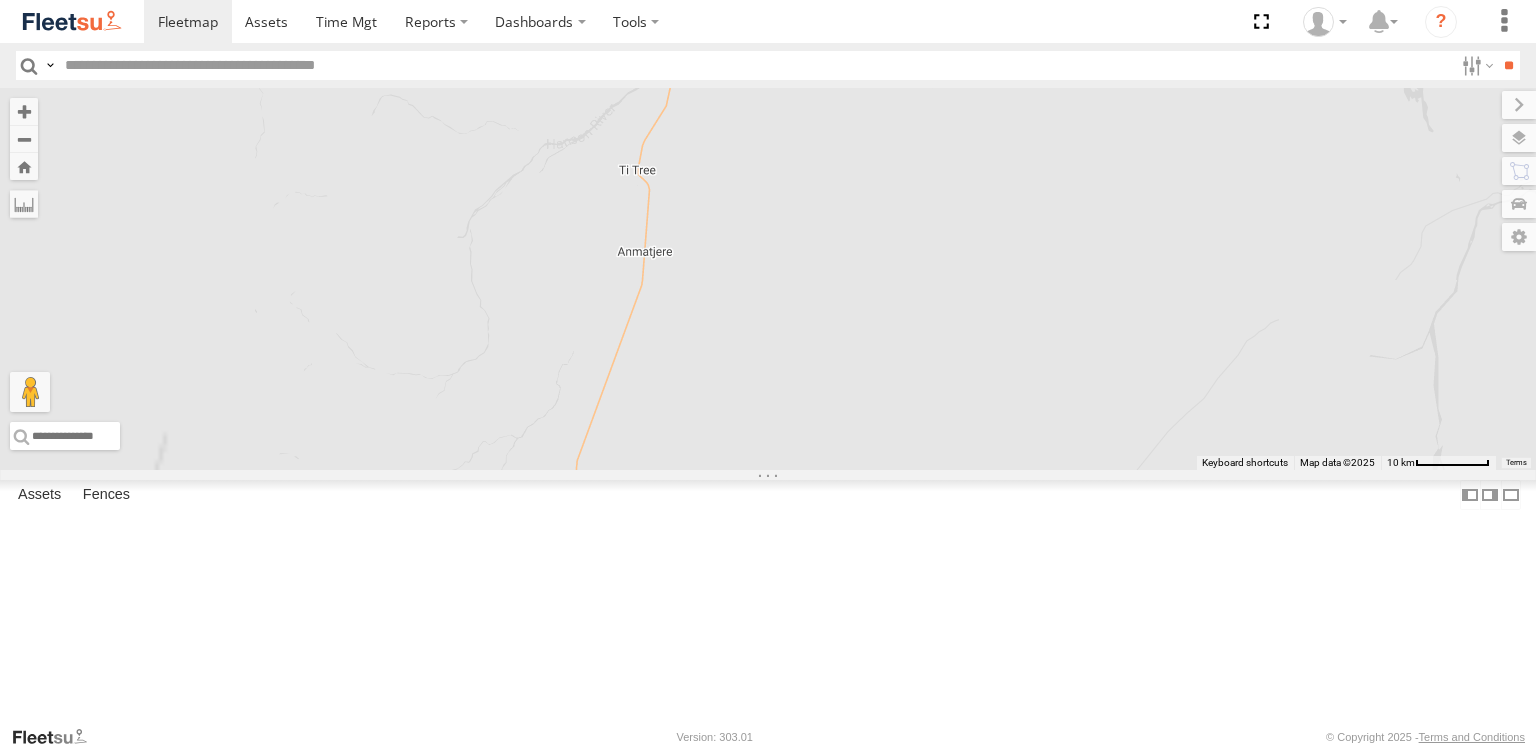 drag, startPoint x: 921, startPoint y: 386, endPoint x: 940, endPoint y: 492, distance: 107.68937 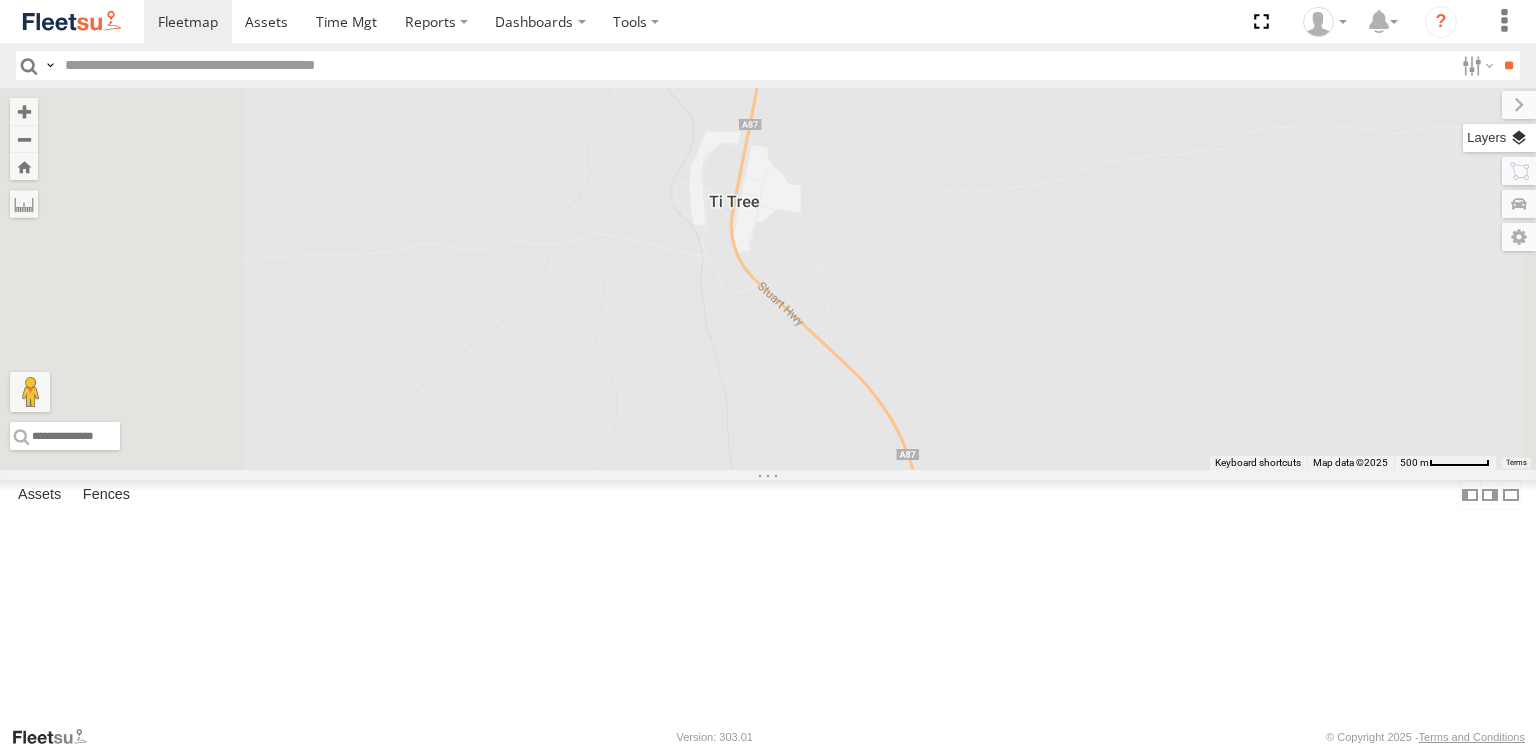 click at bounding box center [1499, 138] 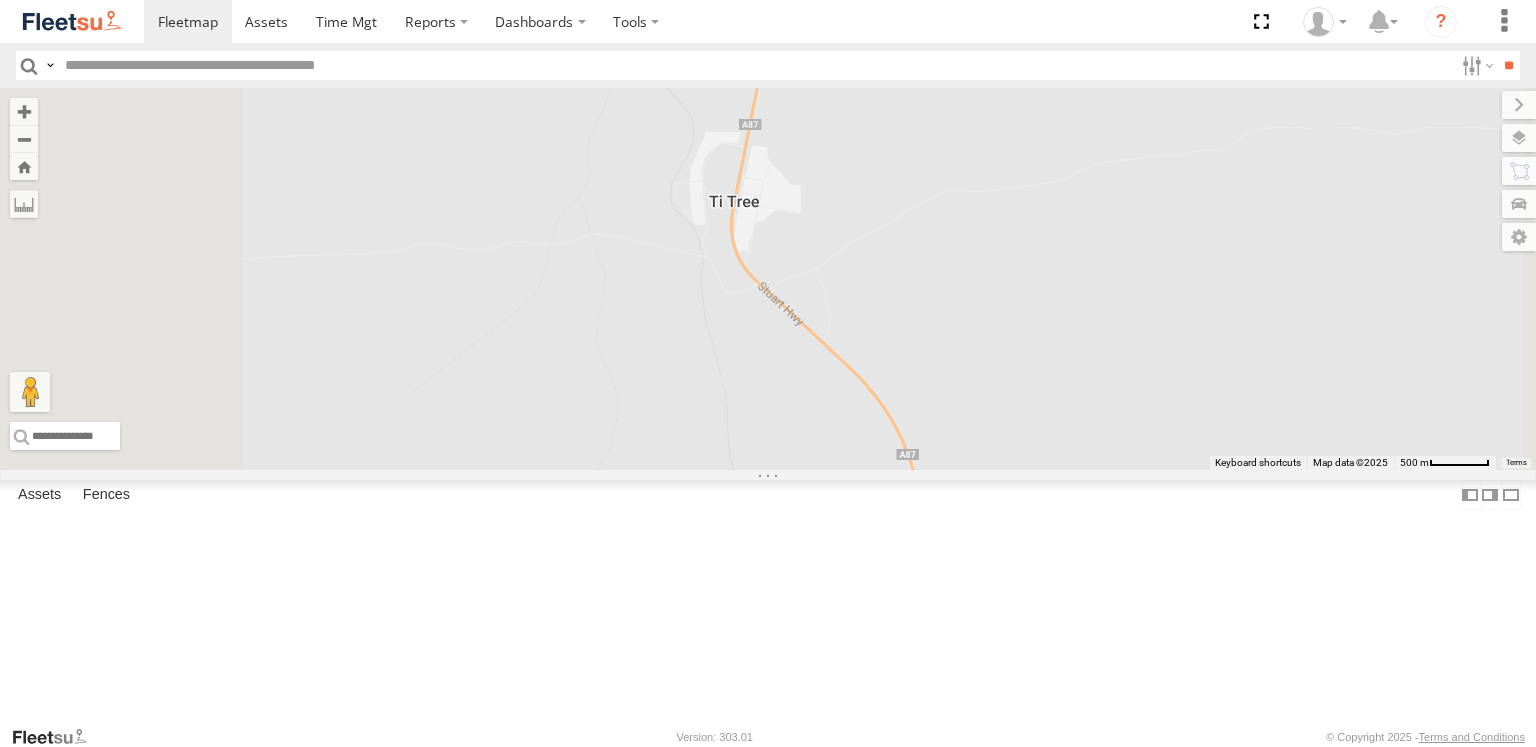 click on "Overlays" at bounding box center (0, 0) 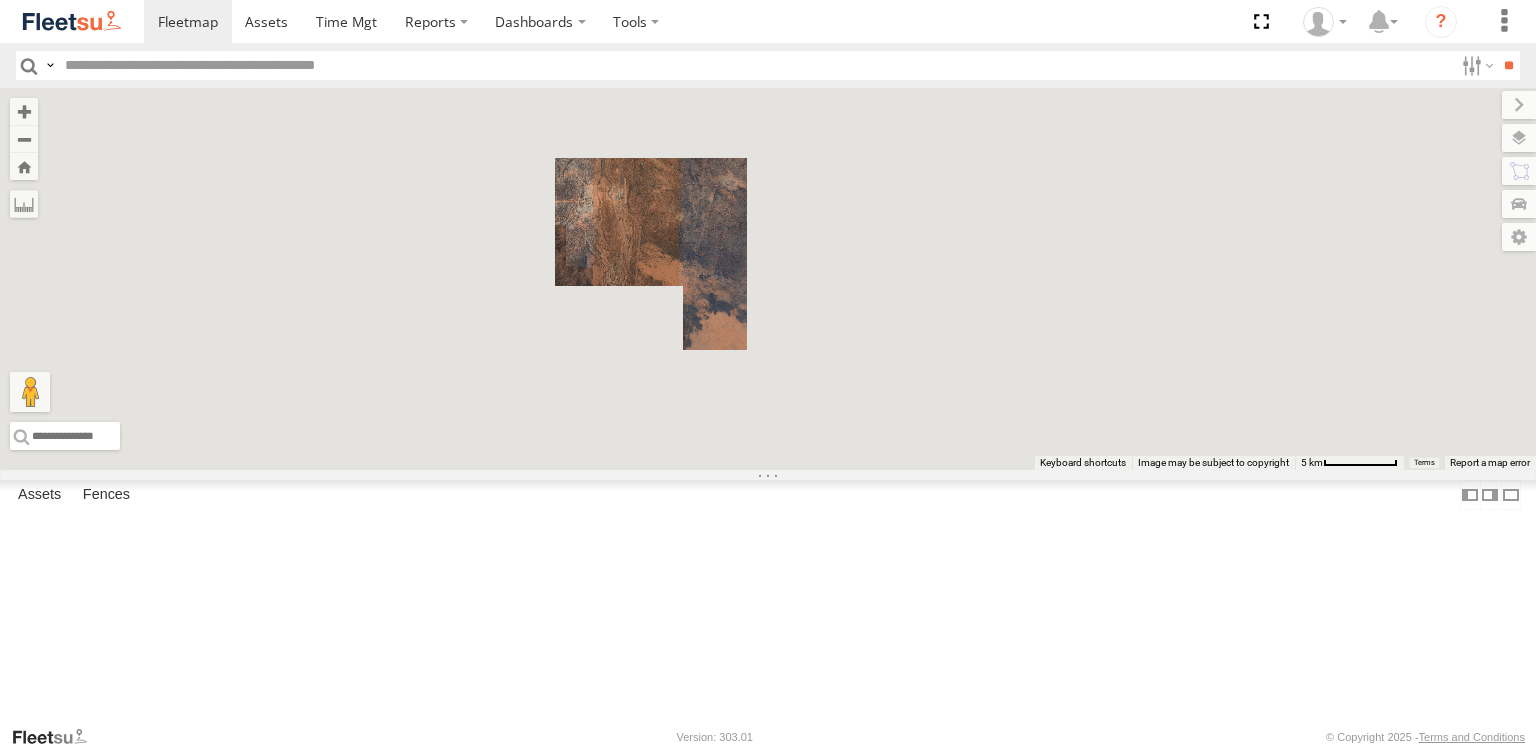 click on "Roadmap" at bounding box center (0, 0) 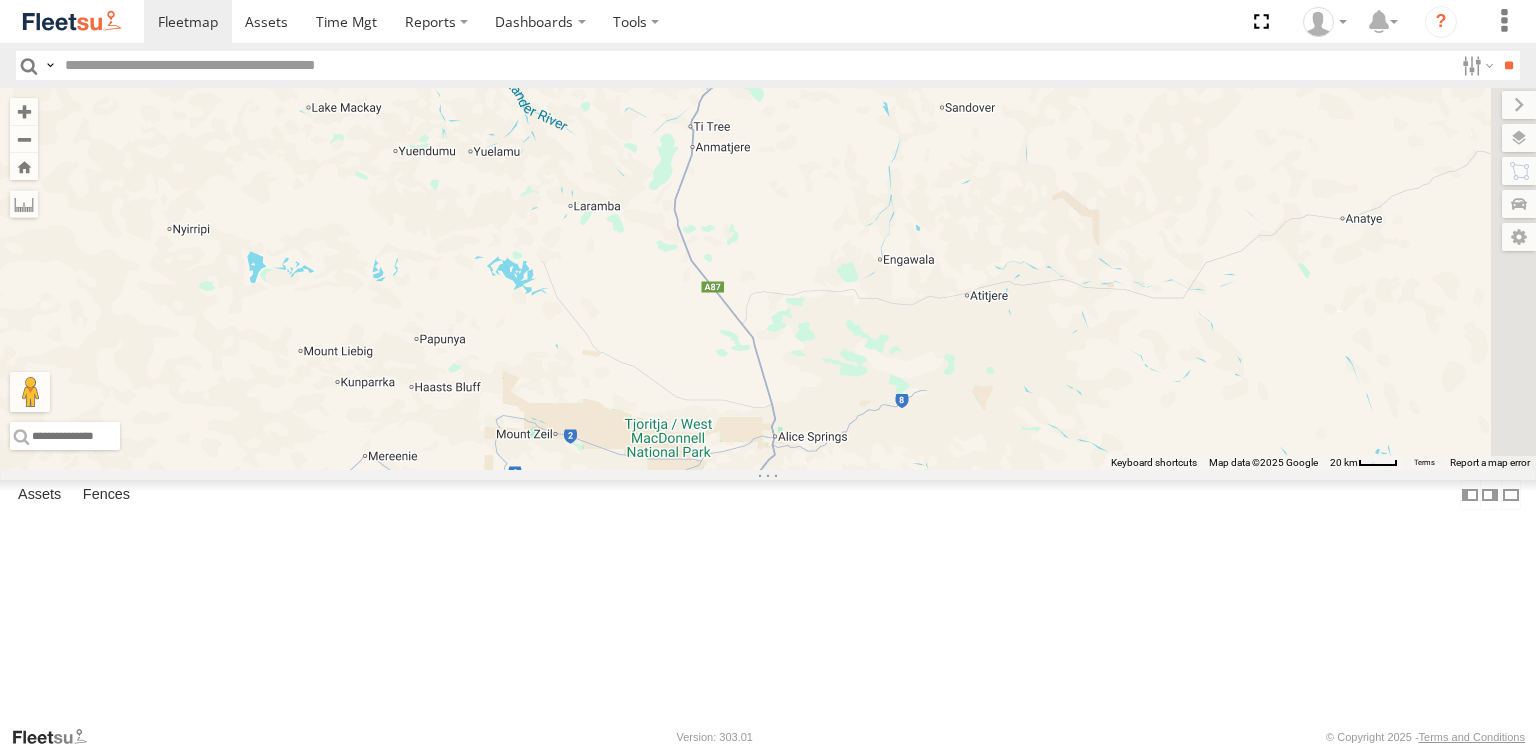 drag, startPoint x: 1123, startPoint y: 431, endPoint x: 1000, endPoint y: 341, distance: 152.41063 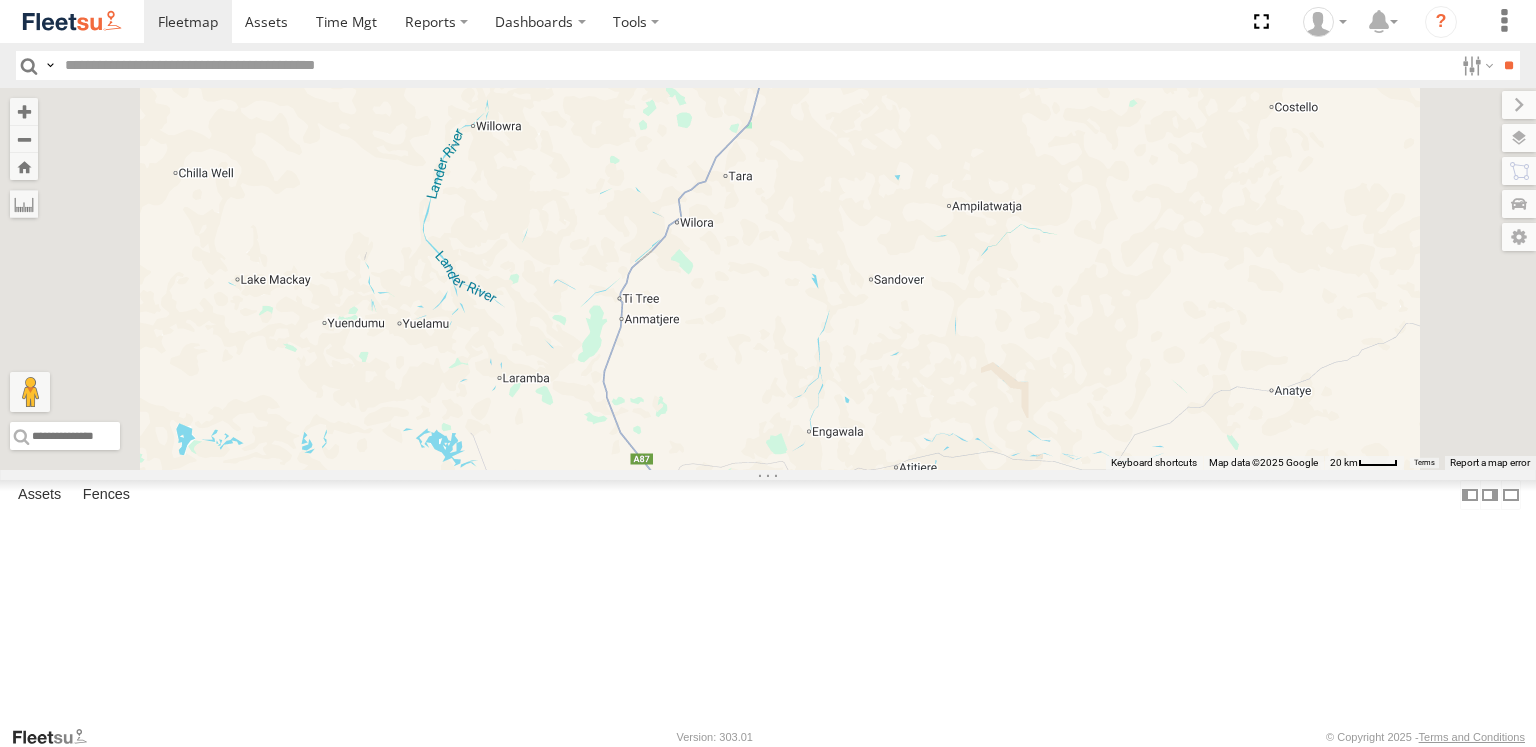 drag, startPoint x: 999, startPoint y: 338, endPoint x: 926, endPoint y: 511, distance: 187.77113 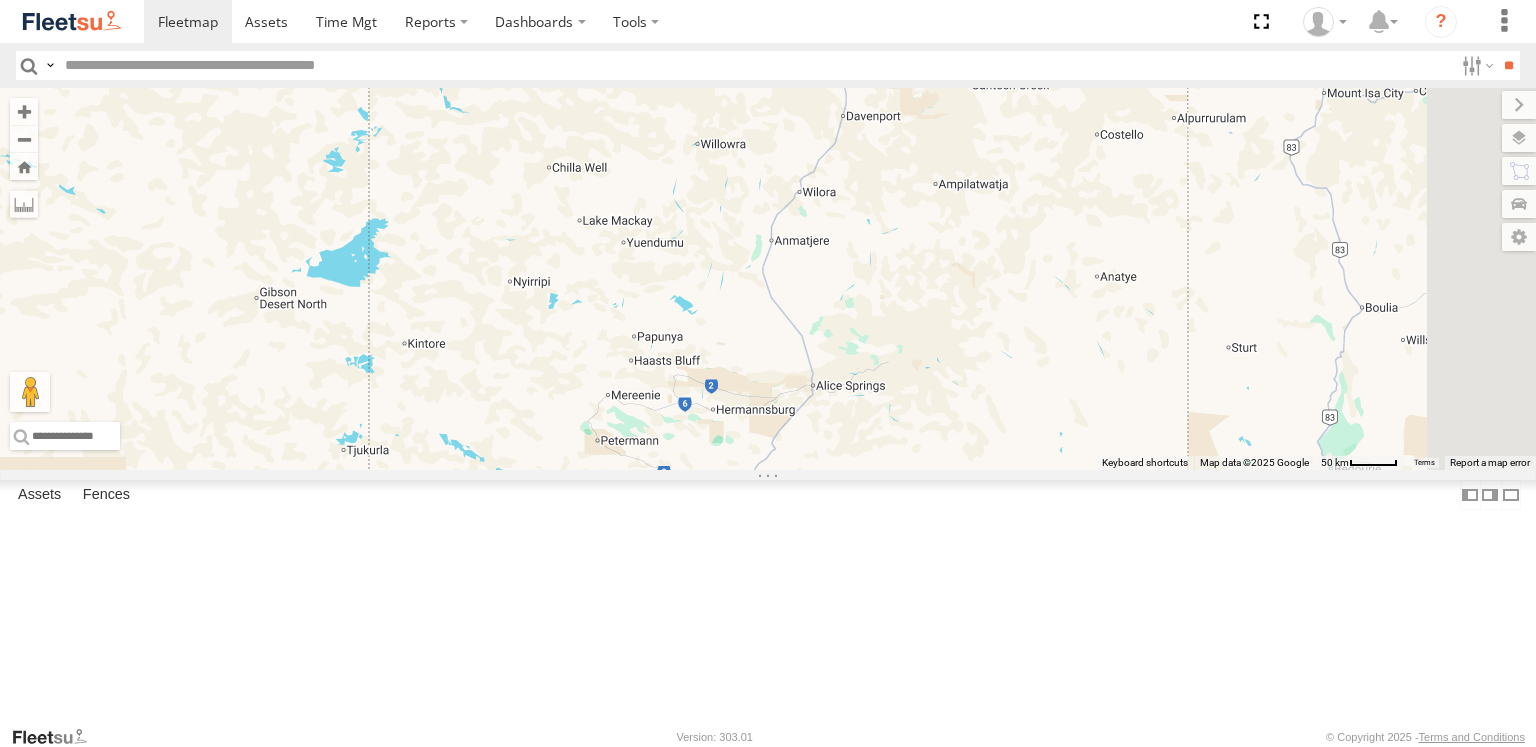 drag, startPoint x: 658, startPoint y: 455, endPoint x: 781, endPoint y: 342, distance: 167.02695 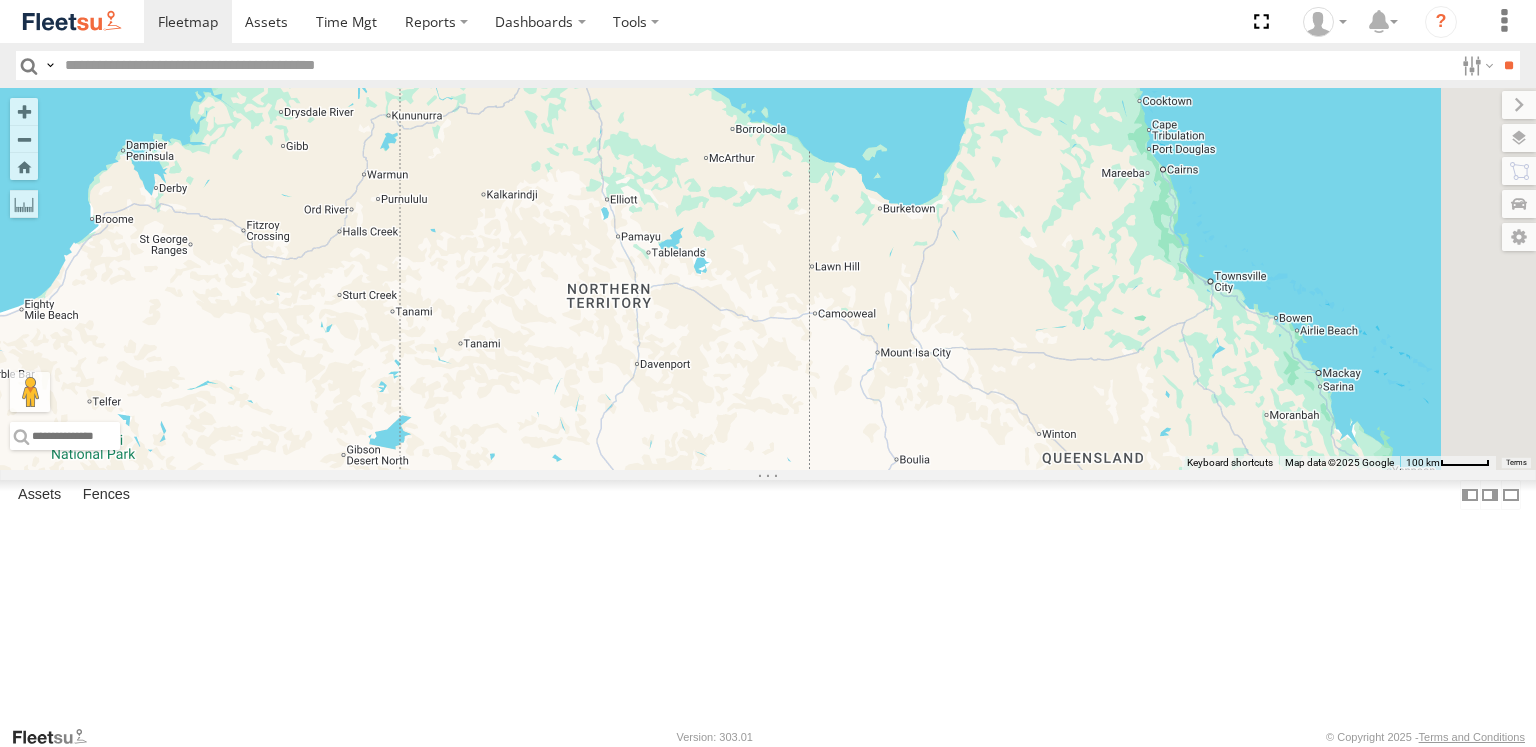 drag, startPoint x: 978, startPoint y: 317, endPoint x: 856, endPoint y: 459, distance: 187.2111 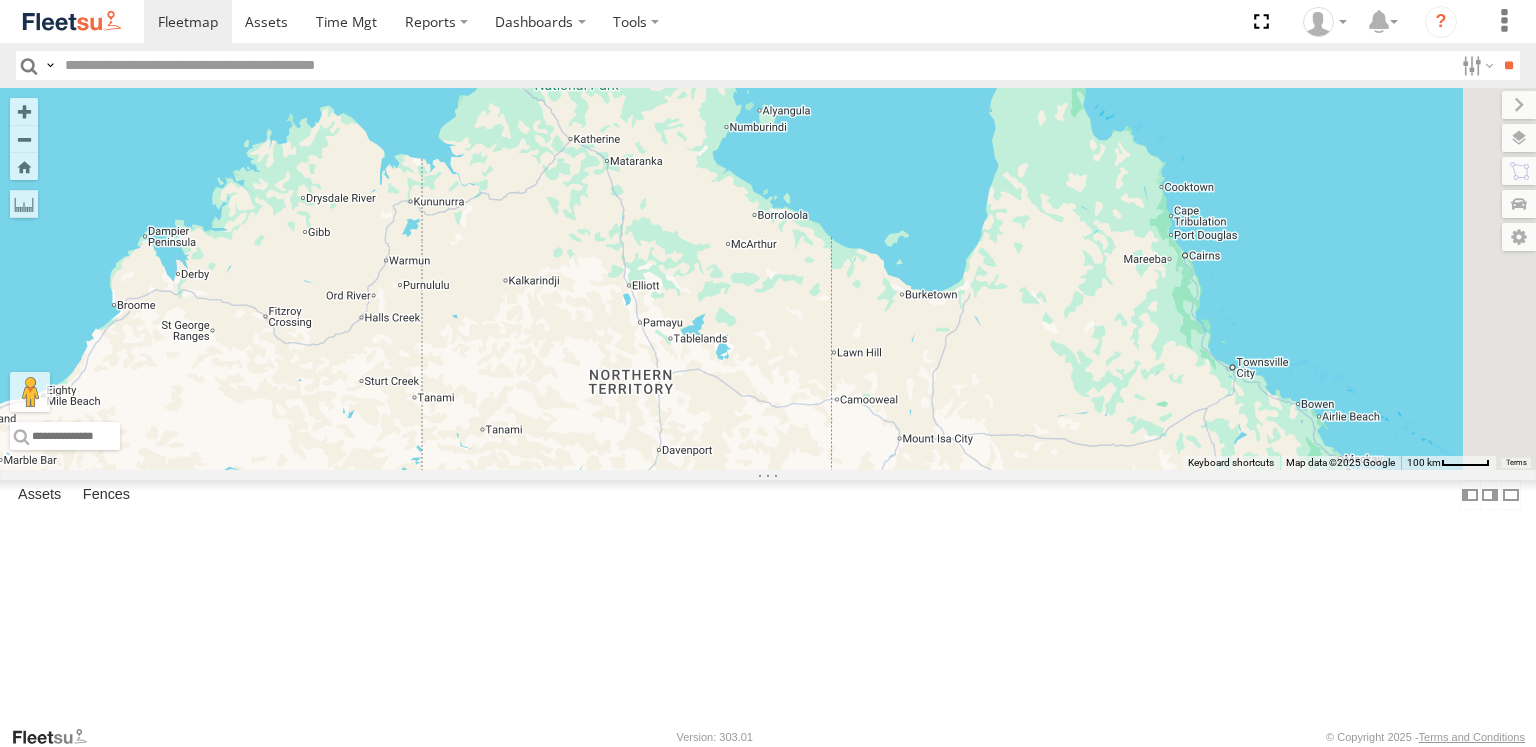 drag, startPoint x: 821, startPoint y: 231, endPoint x: 842, endPoint y: 321, distance: 92.417534 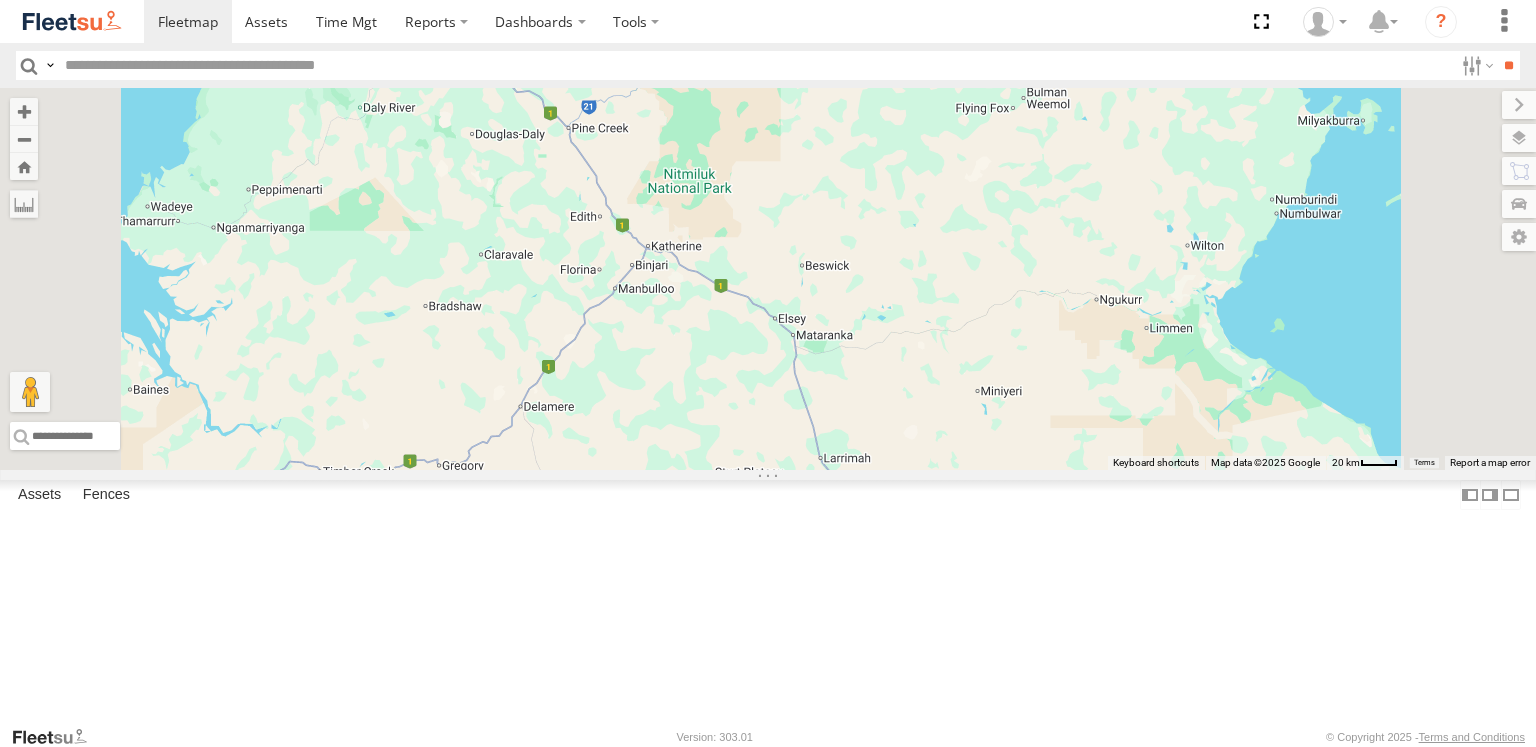 drag, startPoint x: 786, startPoint y: 245, endPoint x: 841, endPoint y: 375, distance: 141.15594 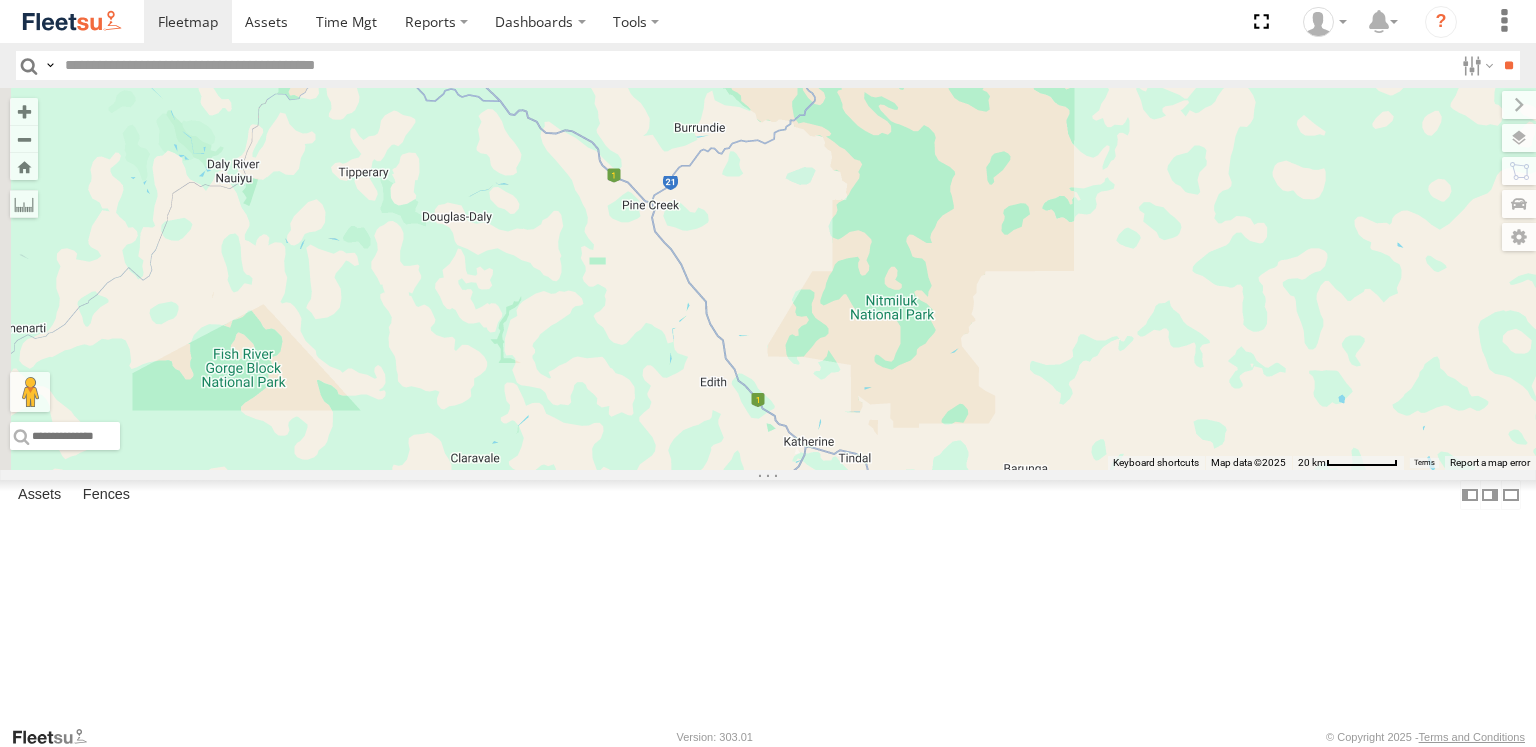 drag, startPoint x: 842, startPoint y: 261, endPoint x: 918, endPoint y: 352, distance: 118.56222 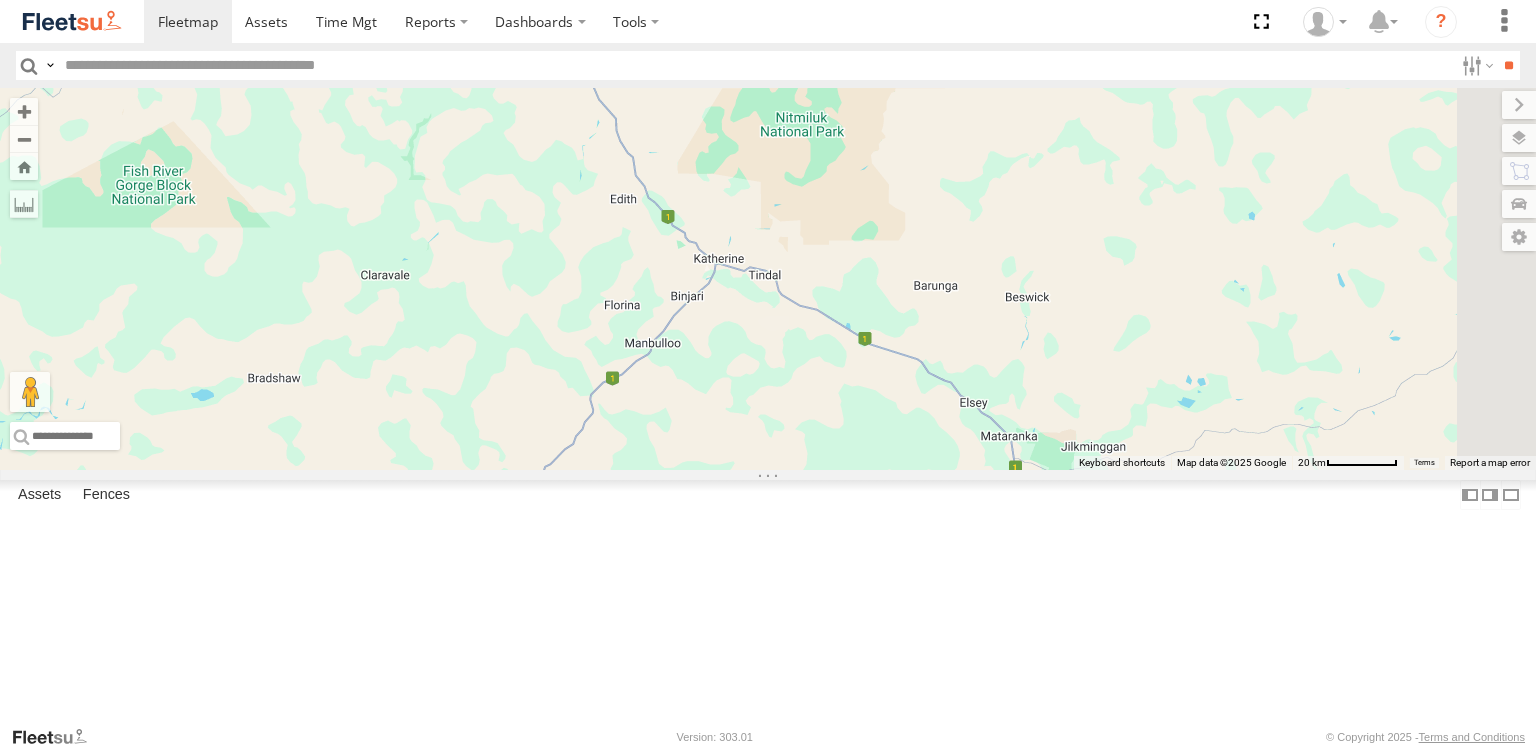 drag, startPoint x: 976, startPoint y: 567, endPoint x: 884, endPoint y: 366, distance: 221.05429 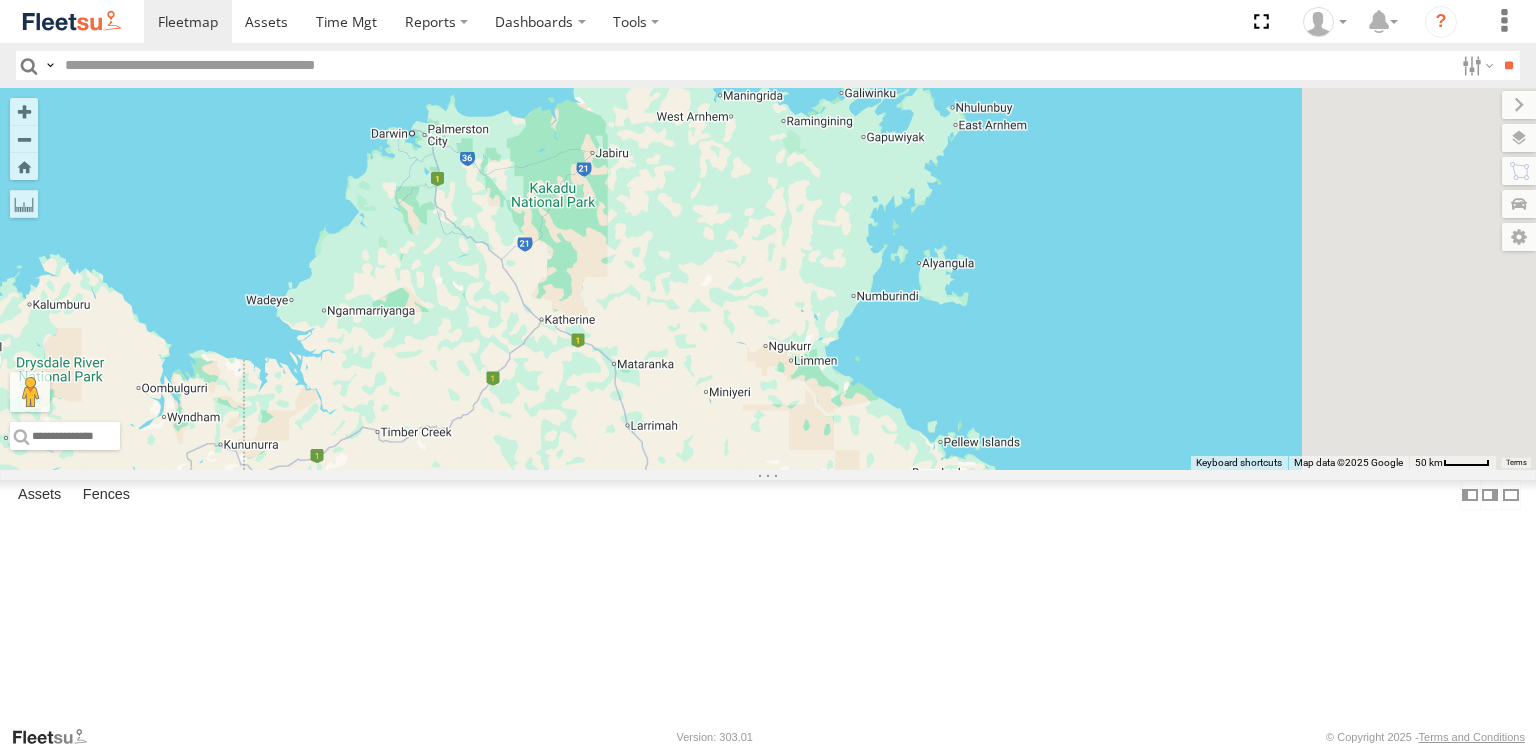 drag, startPoint x: 1004, startPoint y: 283, endPoint x: 742, endPoint y: 476, distance: 325.41205 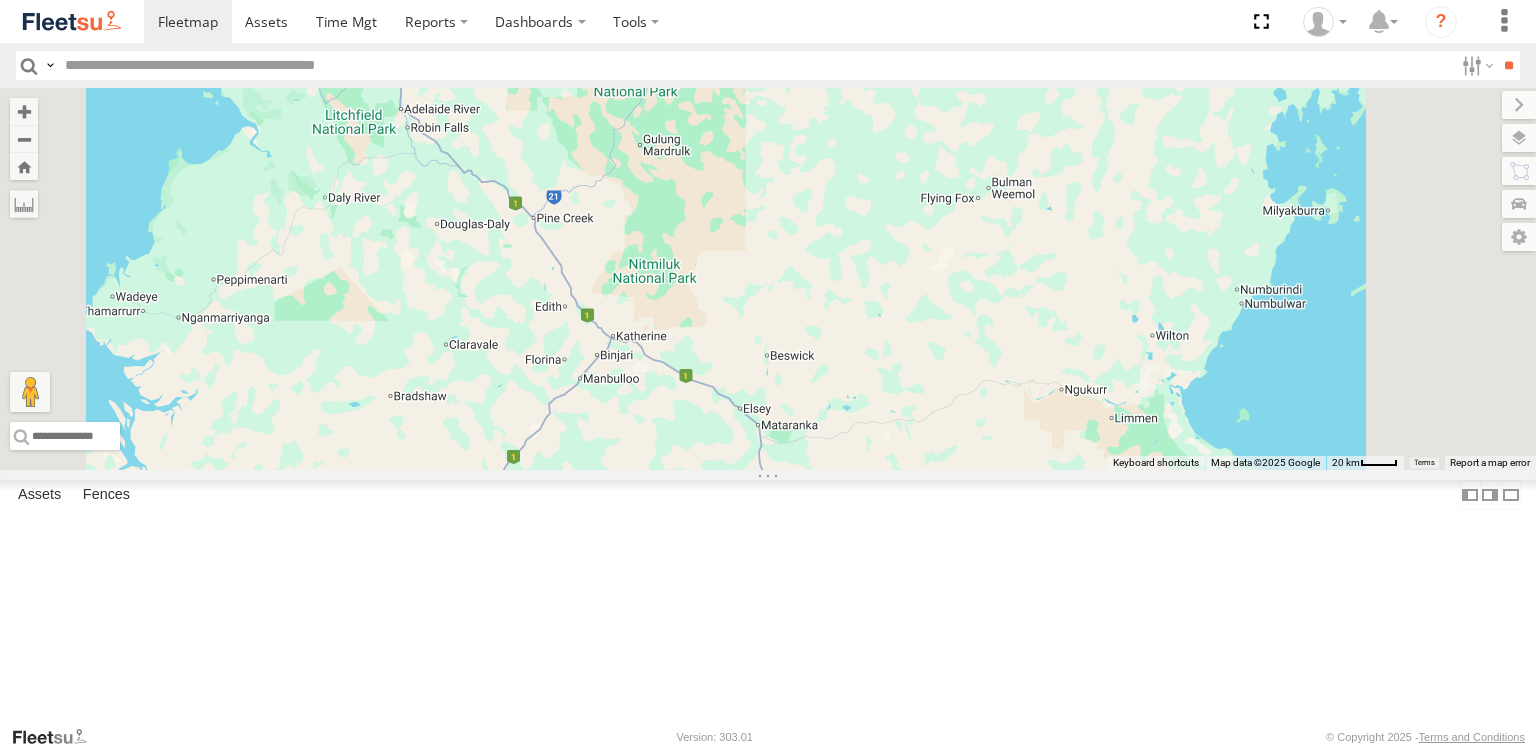 drag, startPoint x: 710, startPoint y: 428, endPoint x: 744, endPoint y: 400, distance: 44.04543 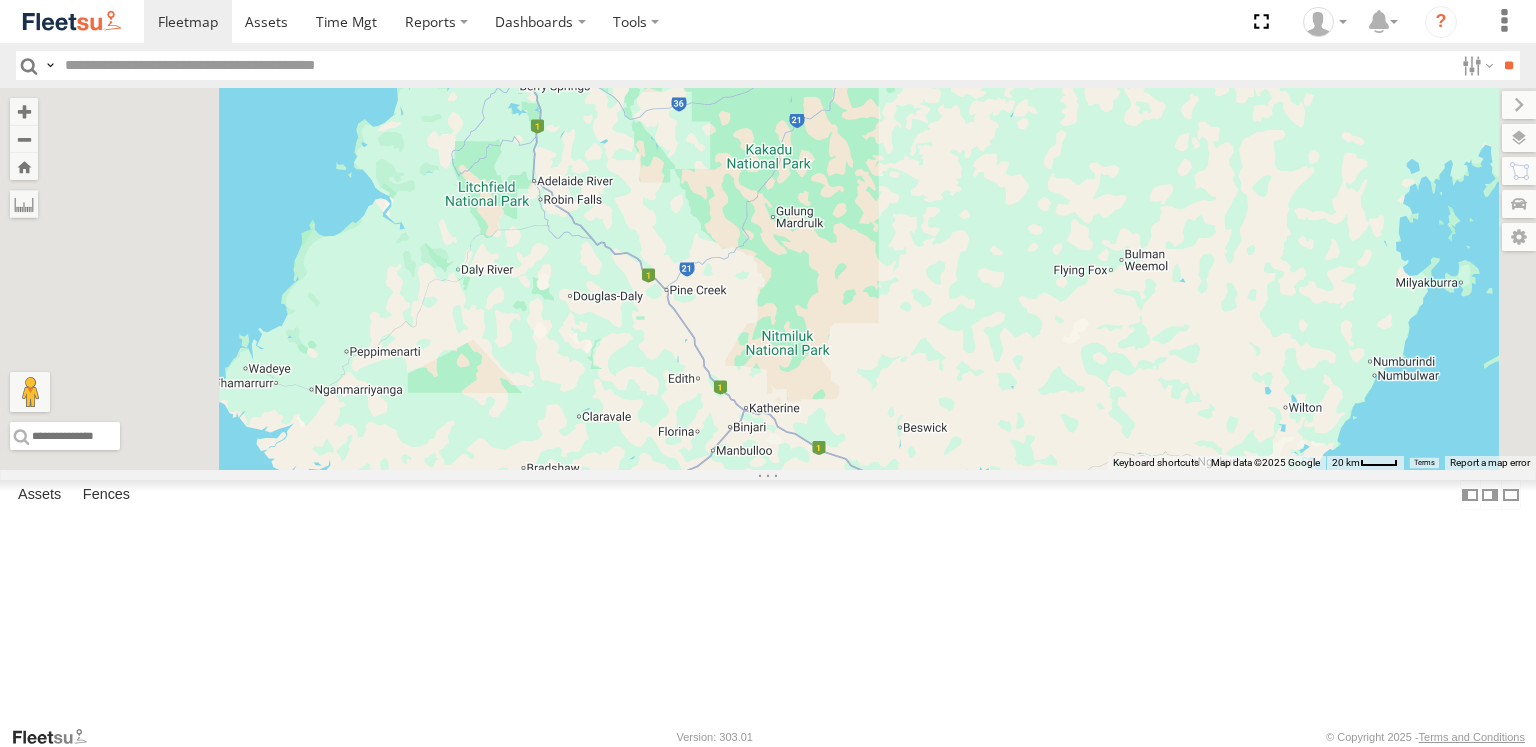 drag, startPoint x: 607, startPoint y: 198, endPoint x: 737, endPoint y: 272, distance: 149.58609 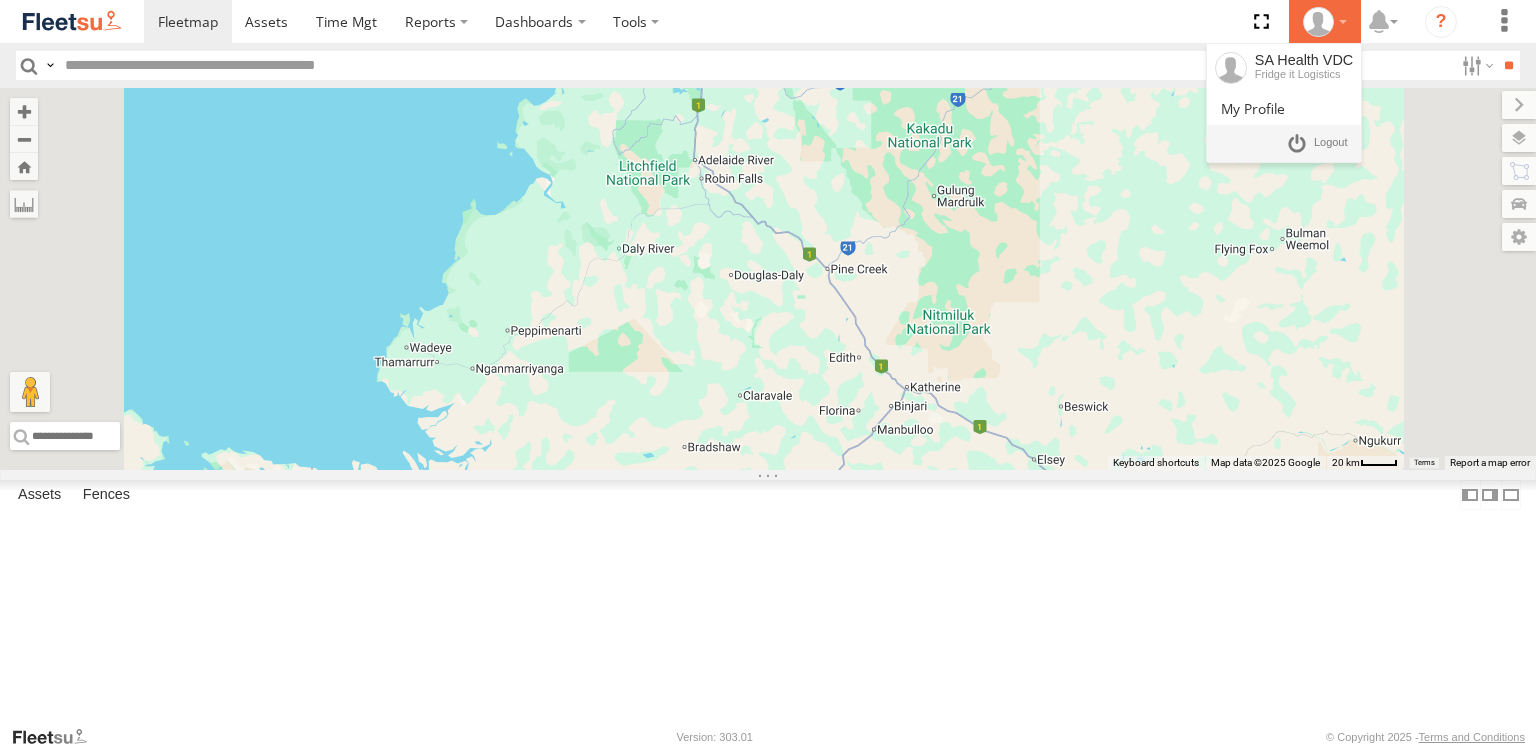 click at bounding box center [1325, 22] 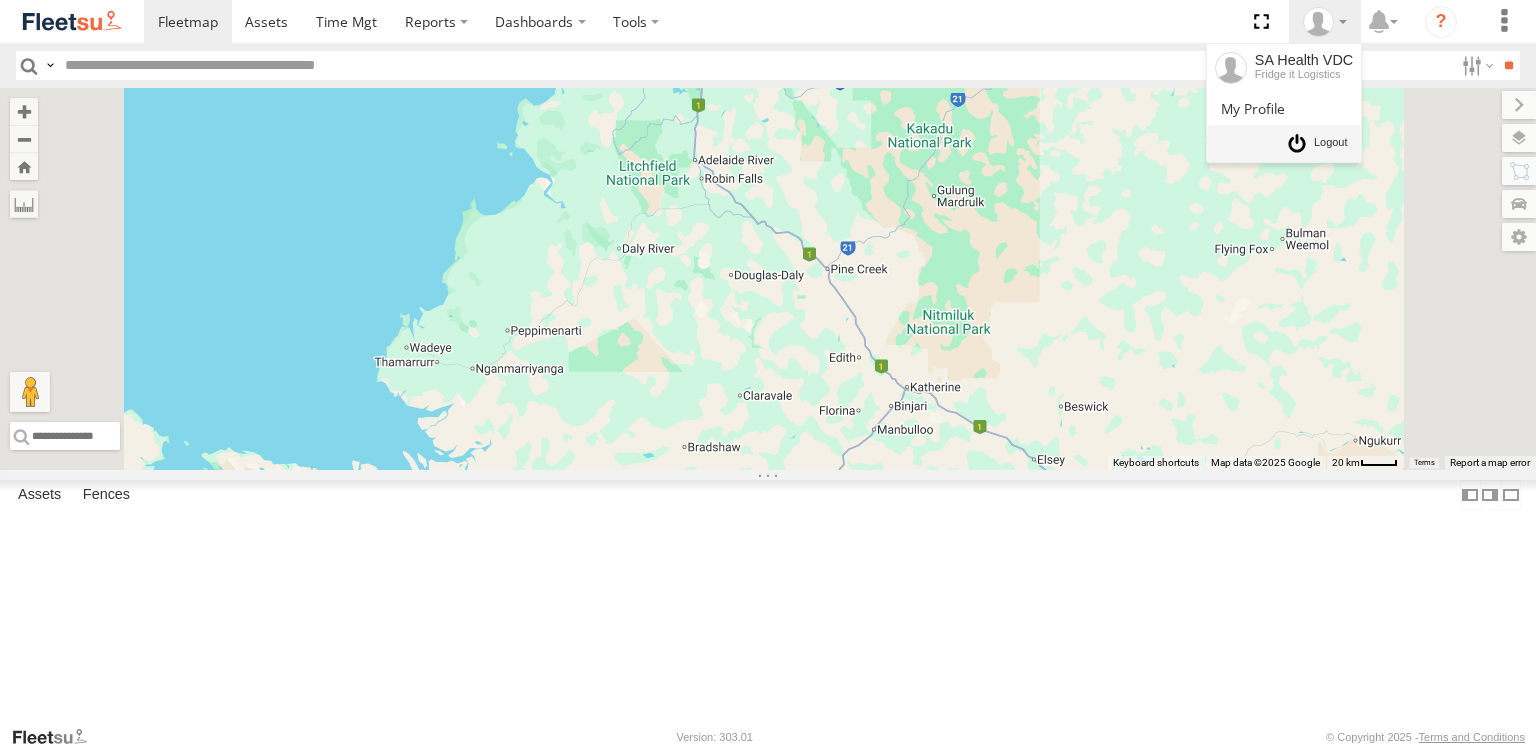 click at bounding box center (1331, 143) 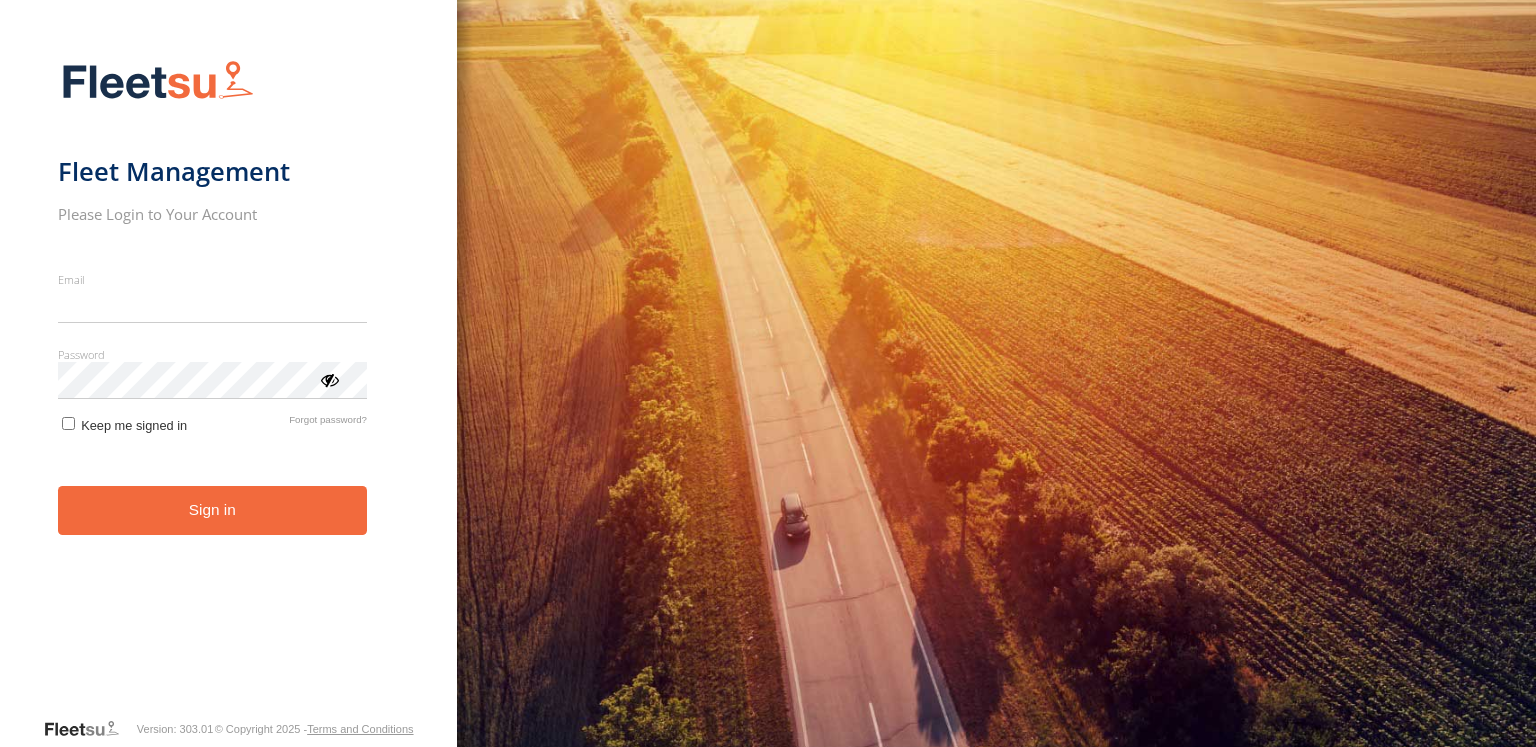 scroll, scrollTop: 0, scrollLeft: 0, axis: both 